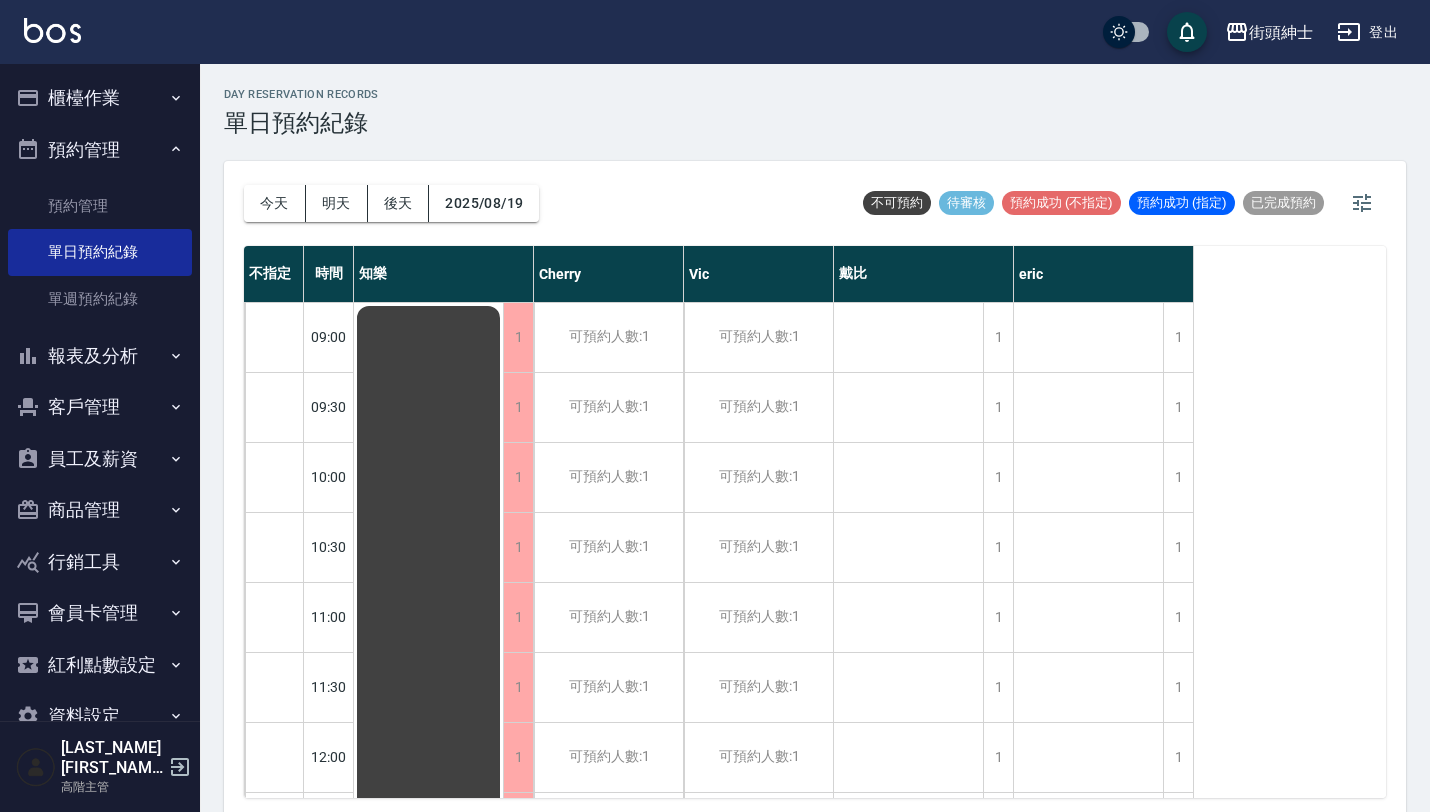 scroll, scrollTop: 0, scrollLeft: 0, axis: both 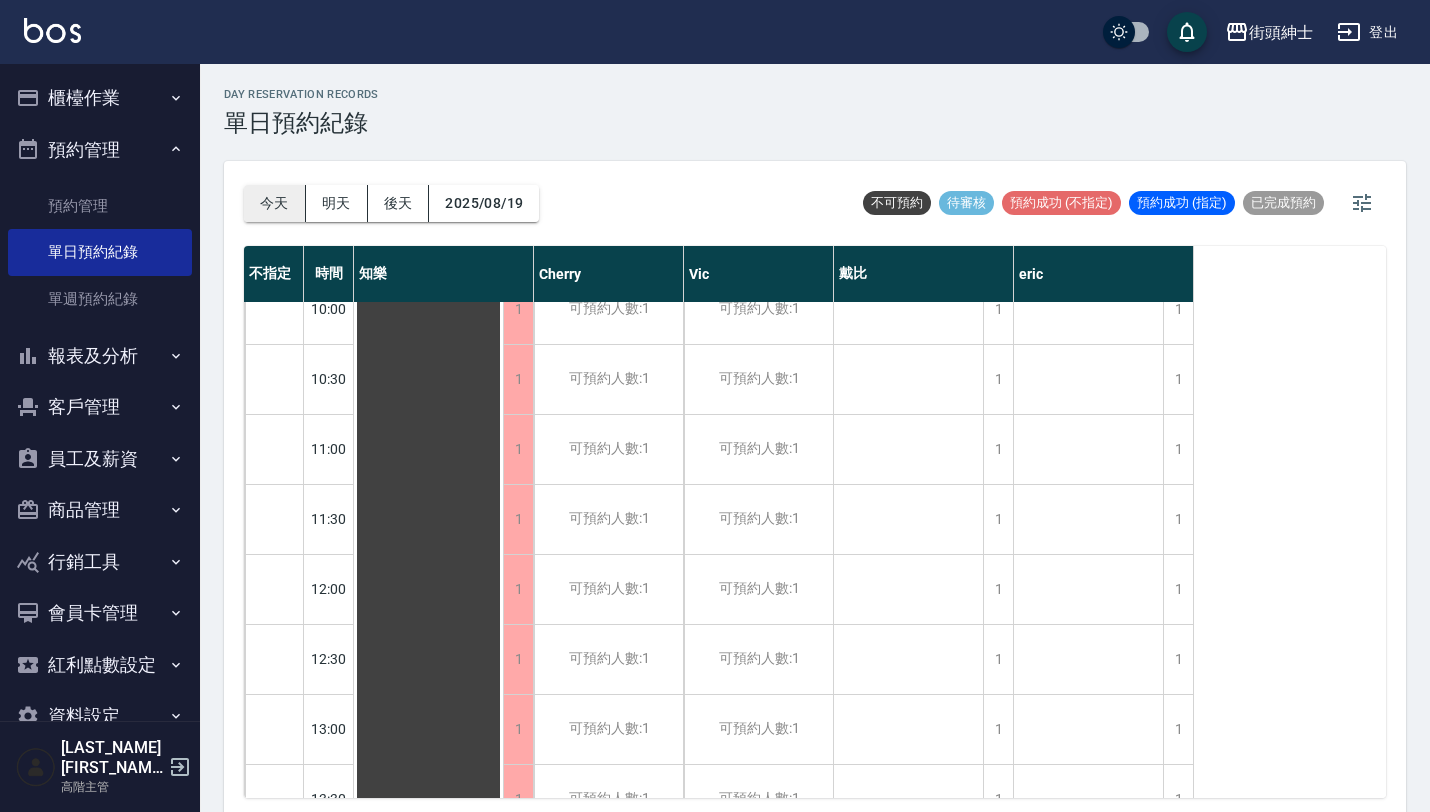 click on "今天" at bounding box center (275, 203) 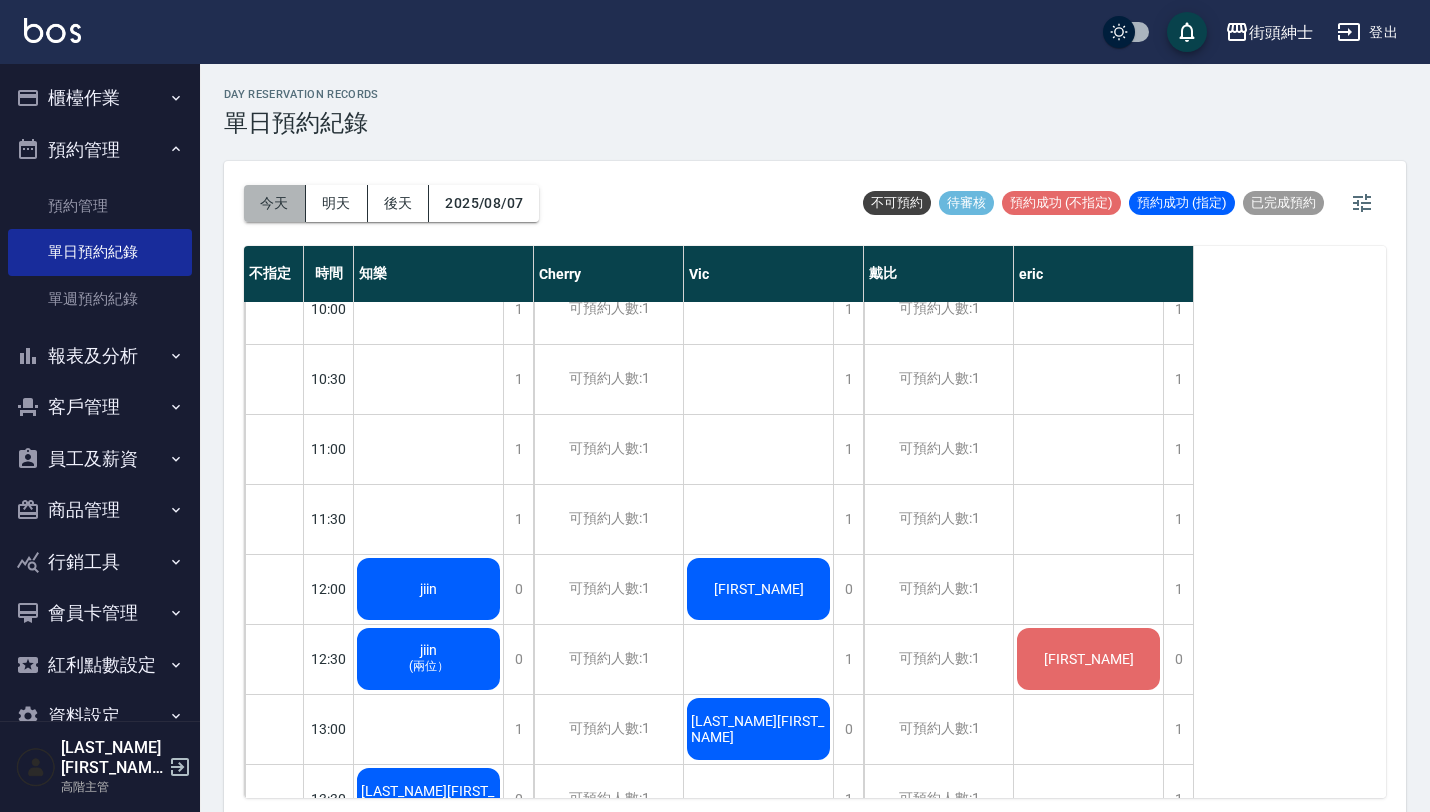 click on "今天" at bounding box center [275, 203] 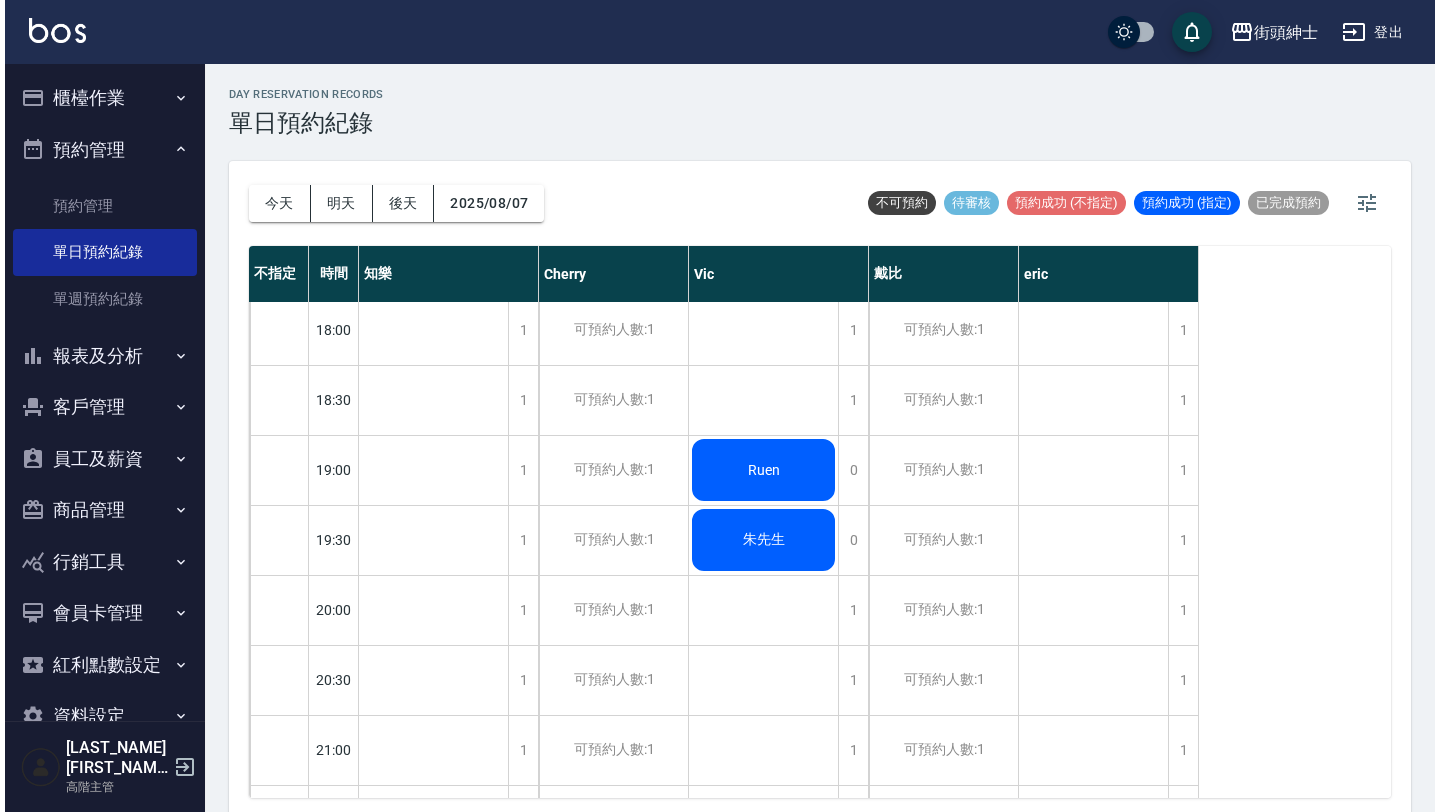 scroll, scrollTop: 1272, scrollLeft: 0, axis: vertical 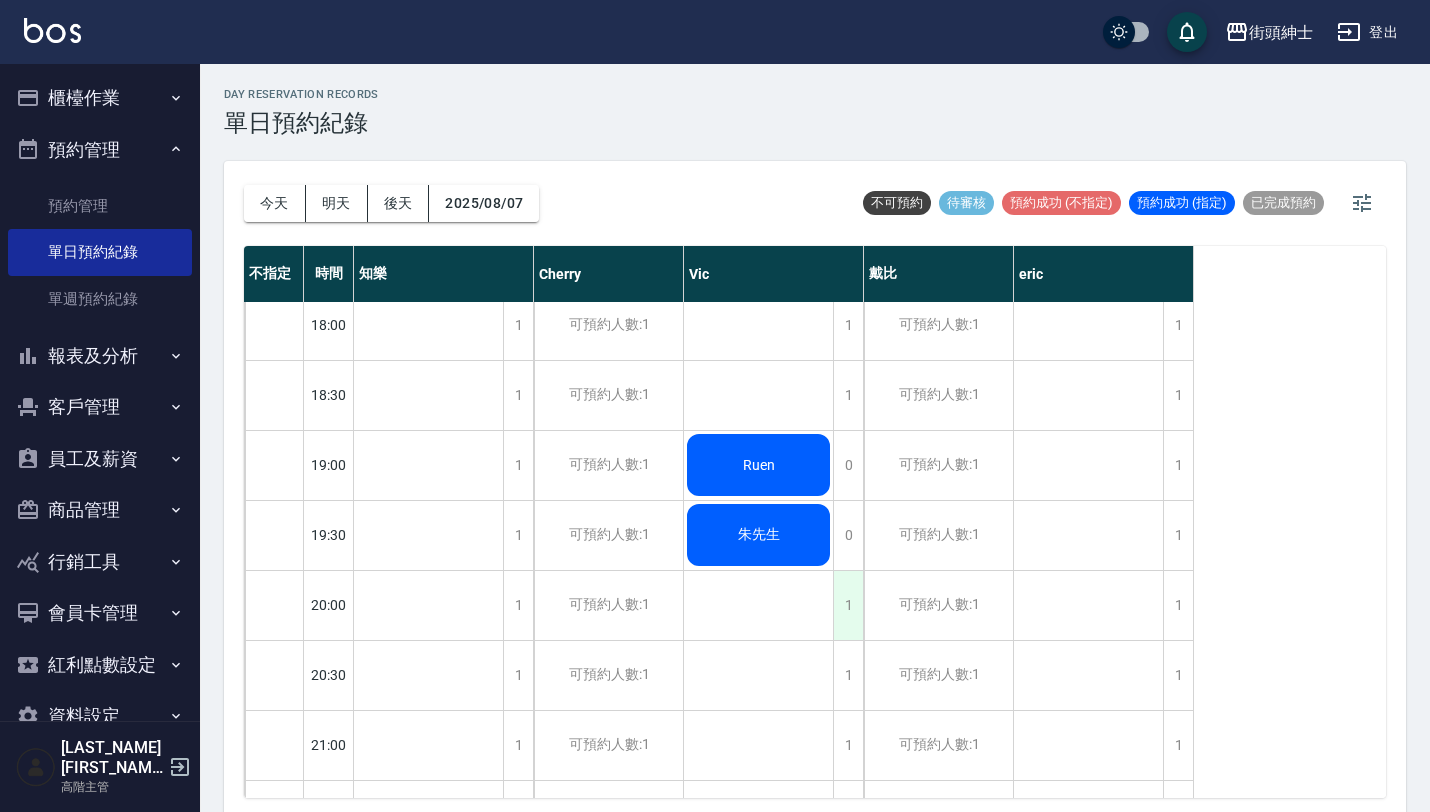 click on "1" at bounding box center [848, 605] 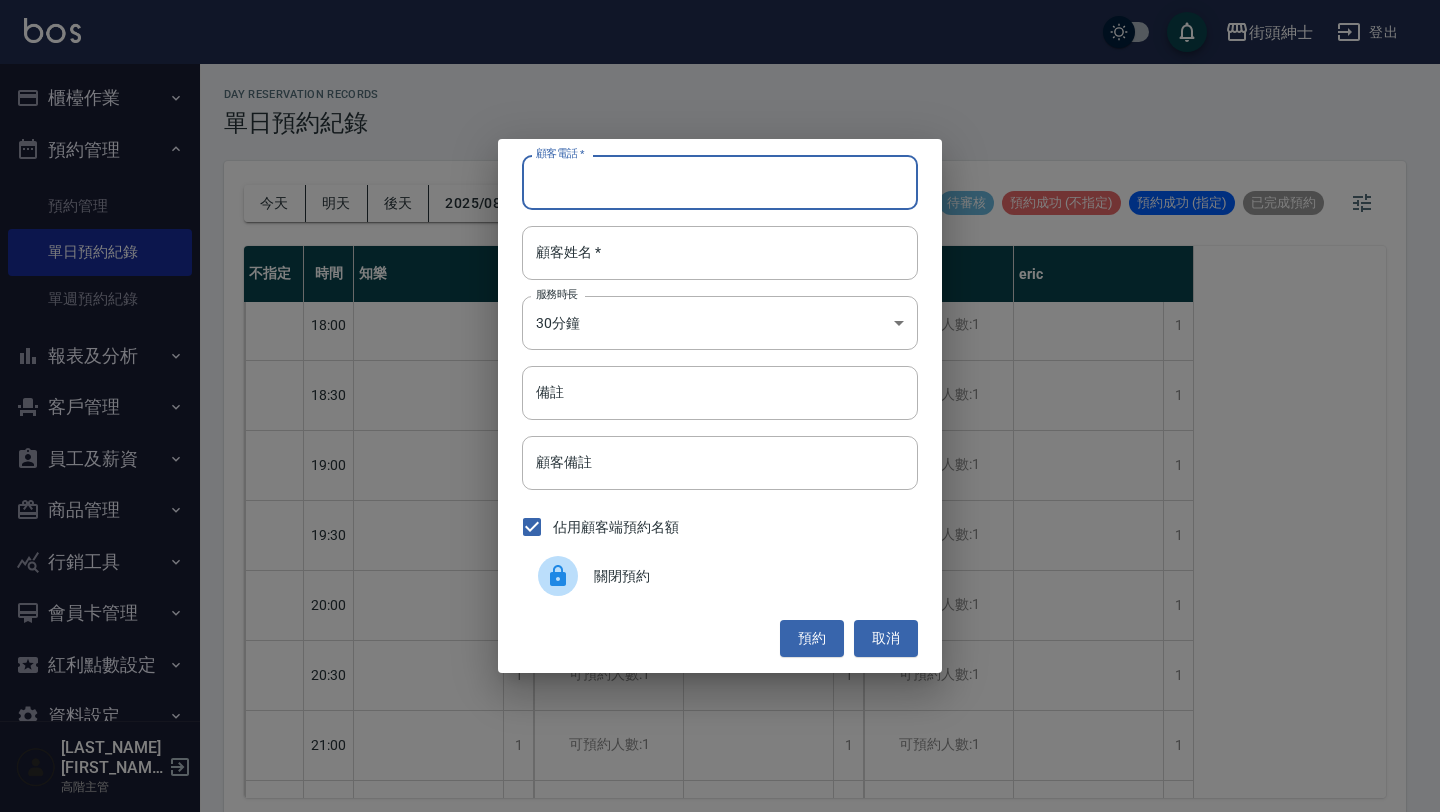 click on "顧客電話   *" at bounding box center (720, 182) 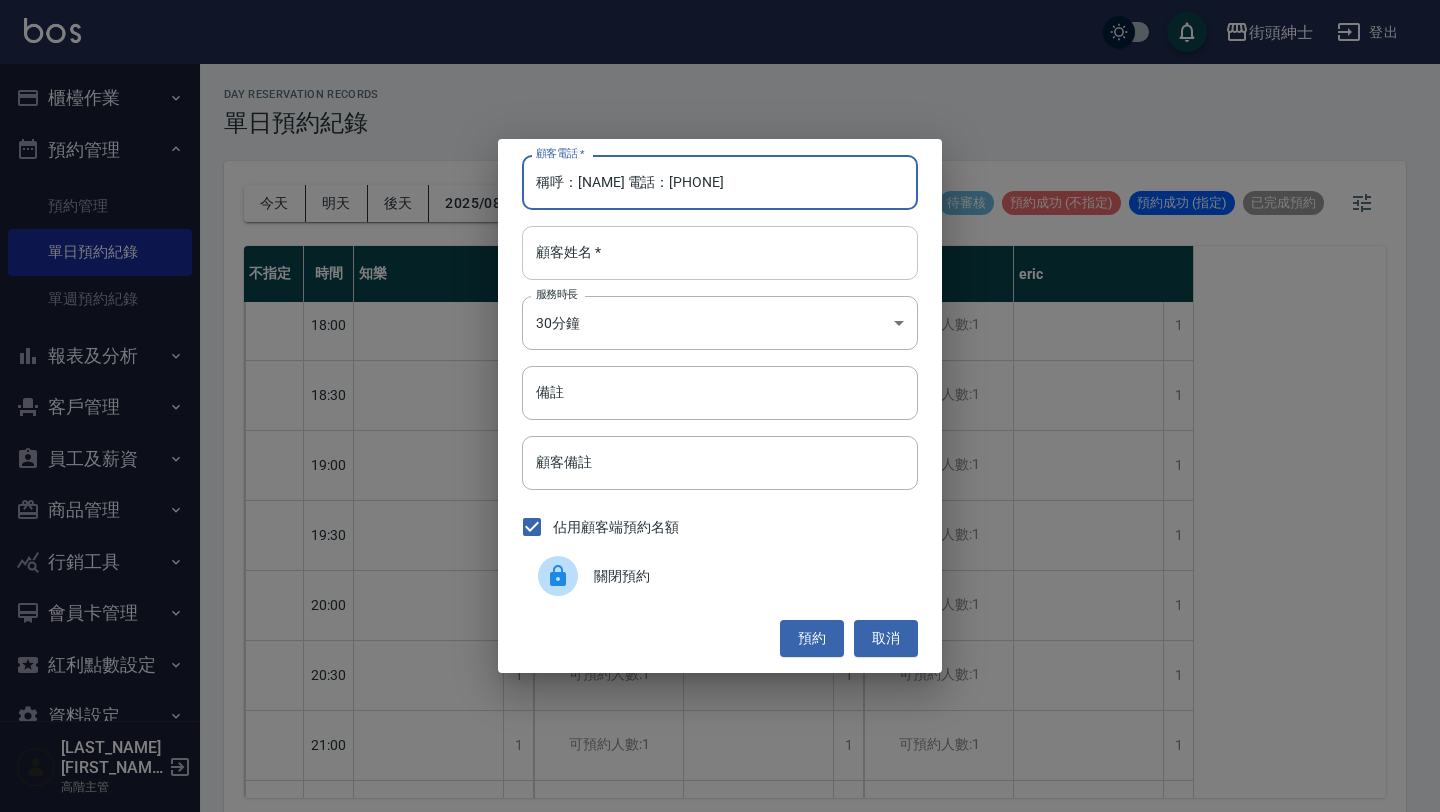 paste on "稱呼：[NAME] 電話：[PHONE]" 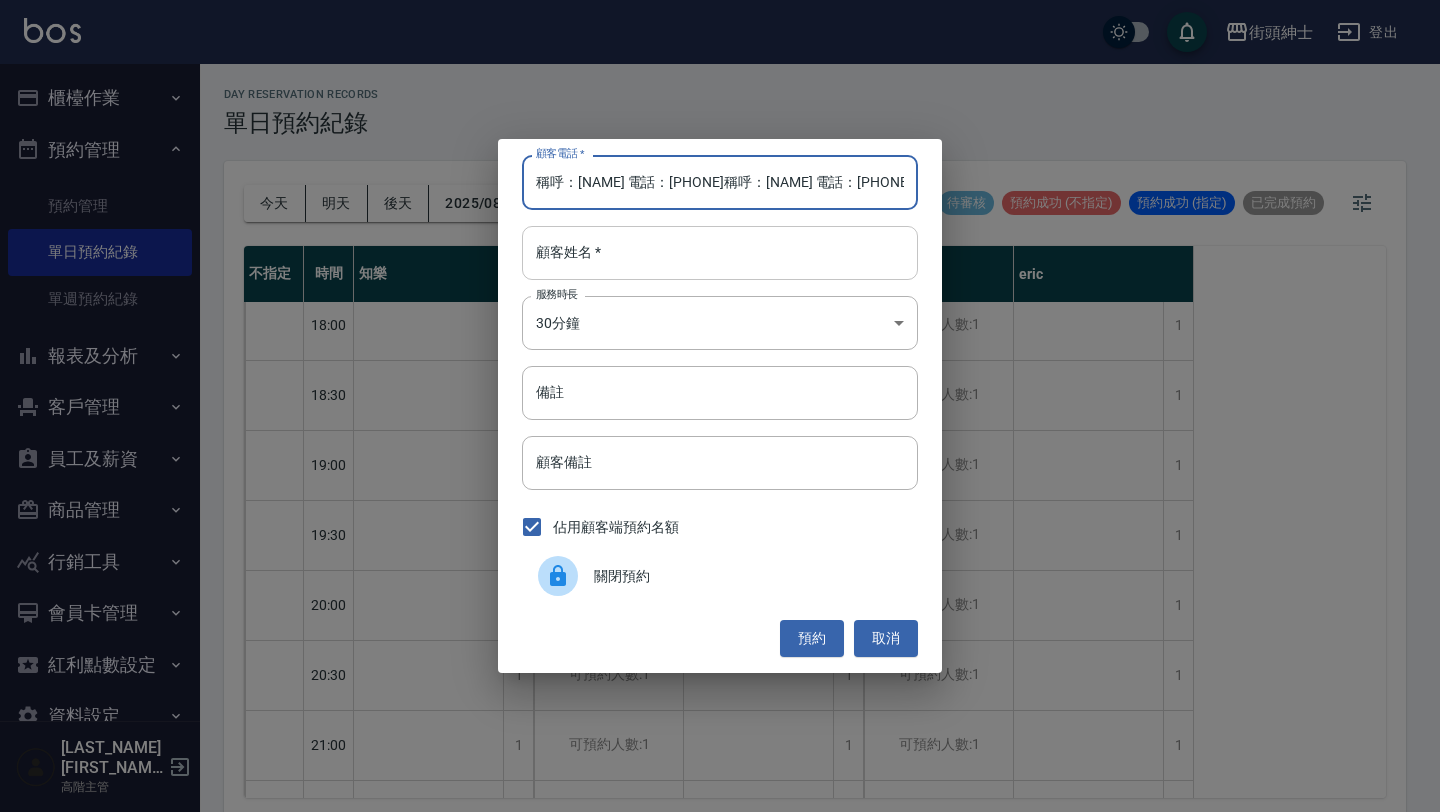scroll, scrollTop: 0, scrollLeft: 18, axis: horizontal 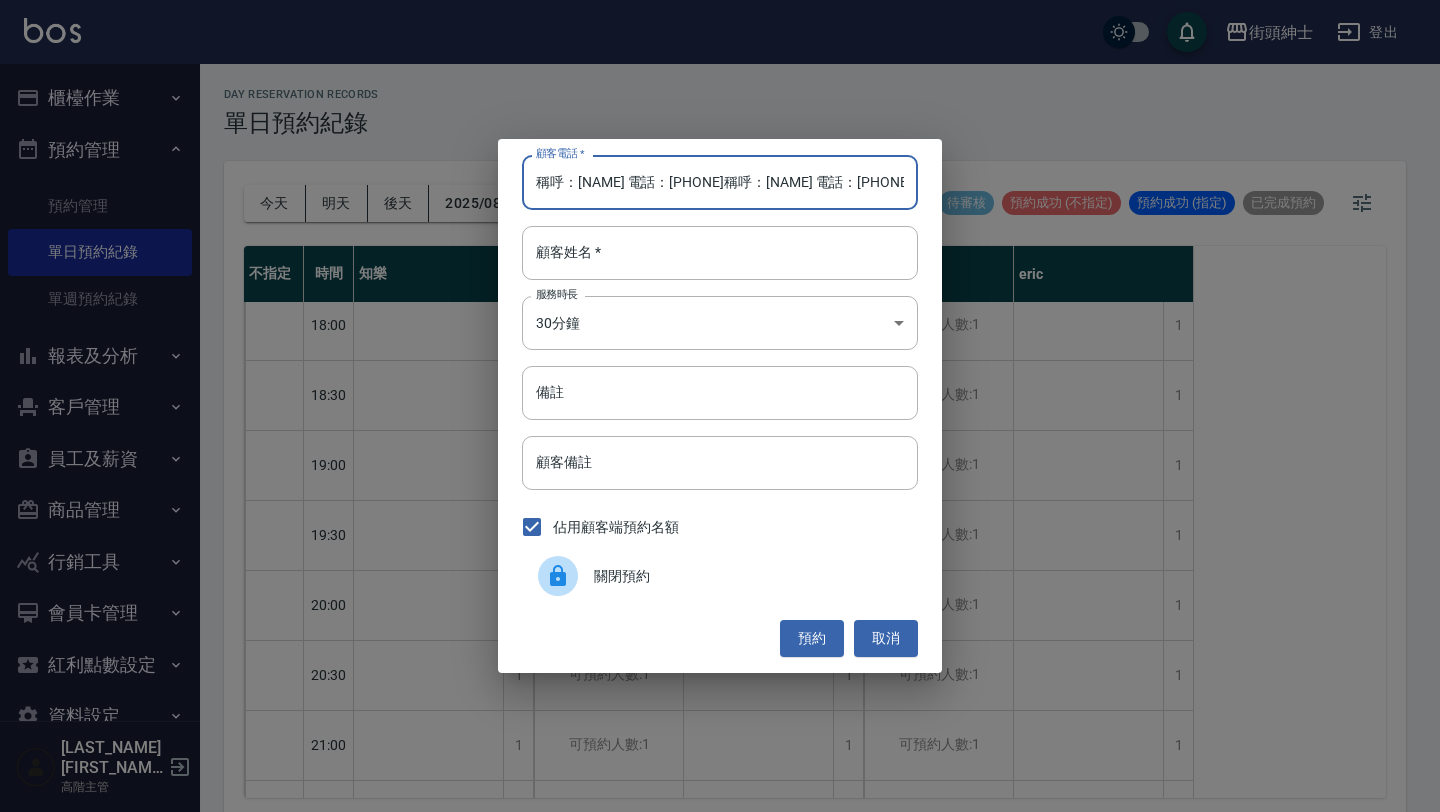 drag, startPoint x: 824, startPoint y: 186, endPoint x: 181, endPoint y: 215, distance: 643.6536 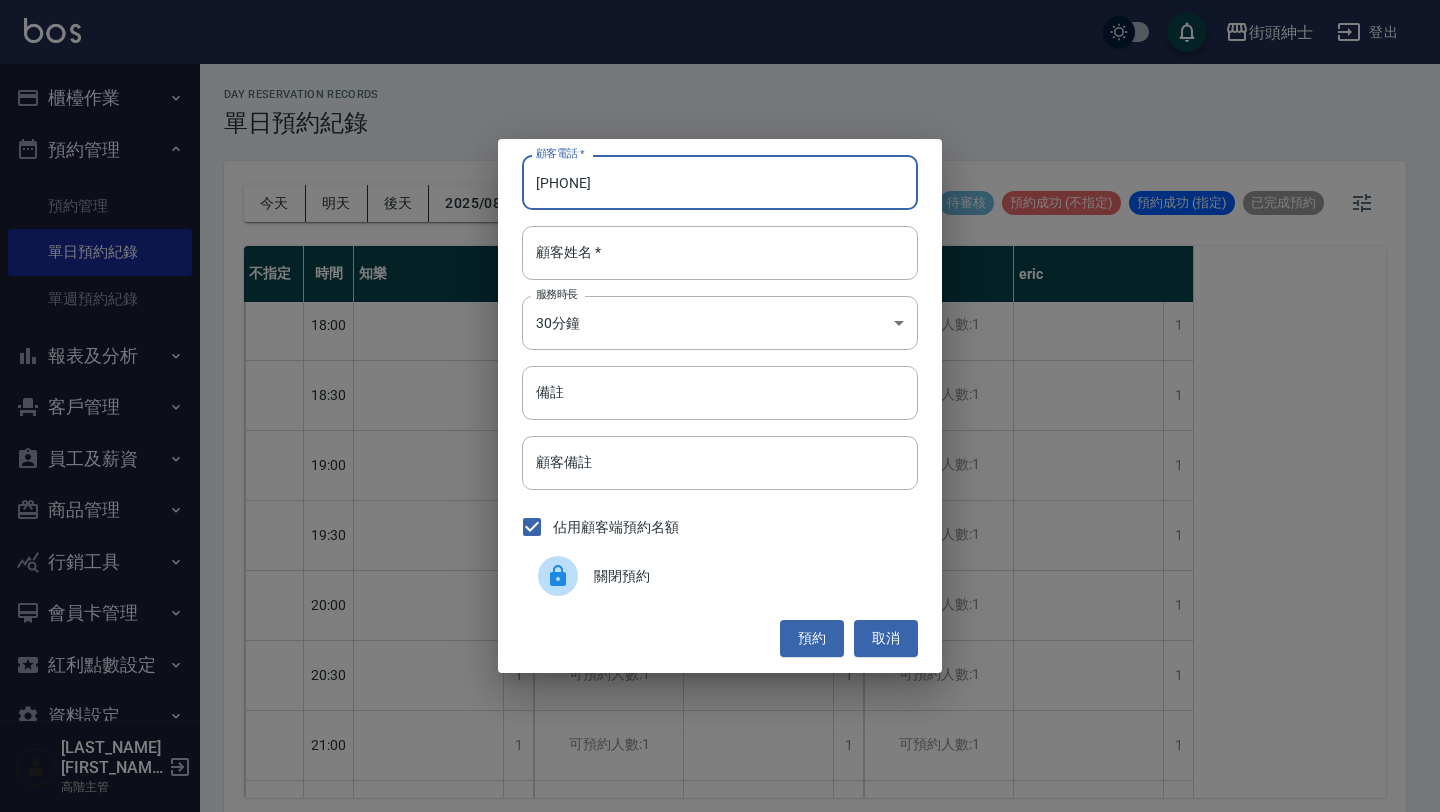 click on "[PHONE]" at bounding box center [720, 182] 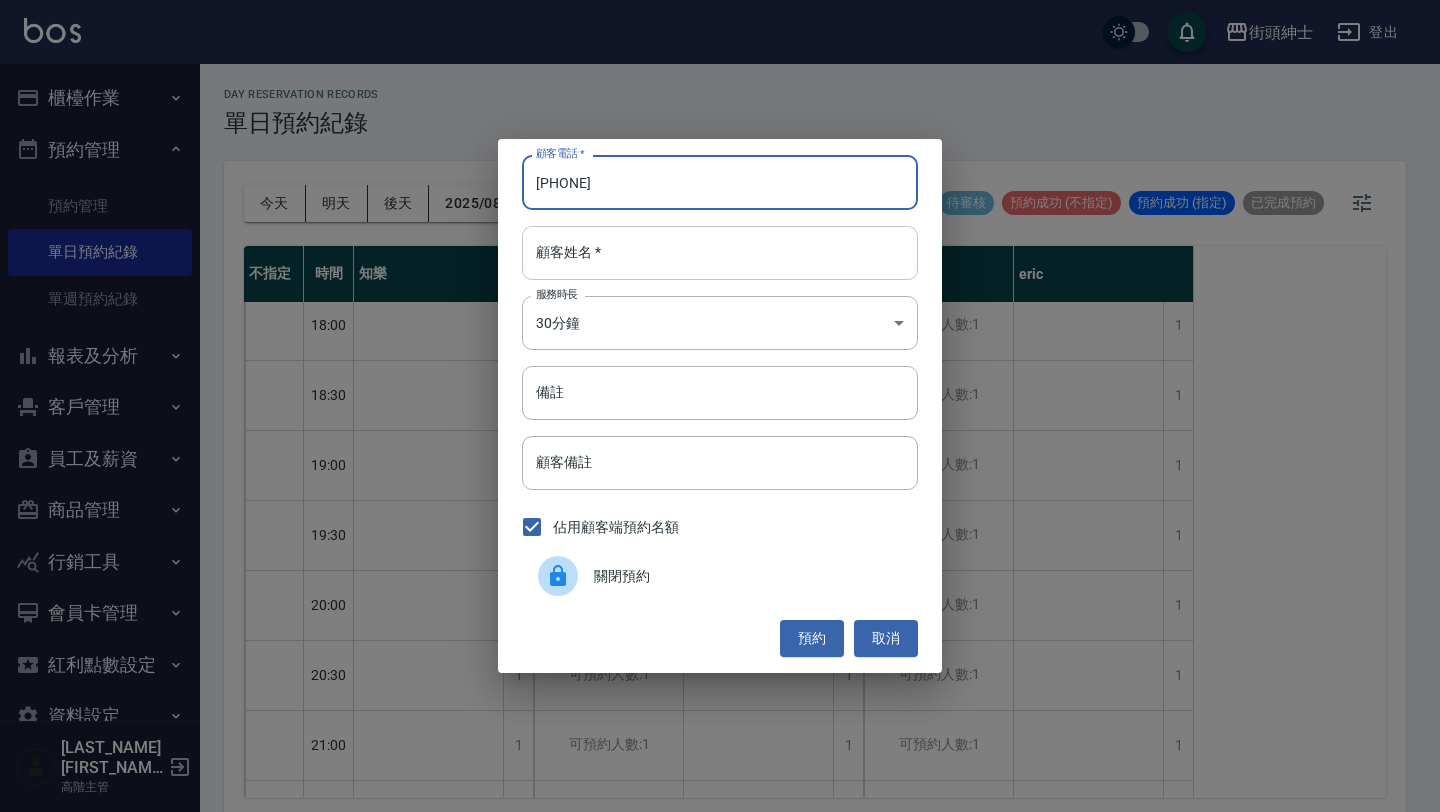type on "[PHONE]" 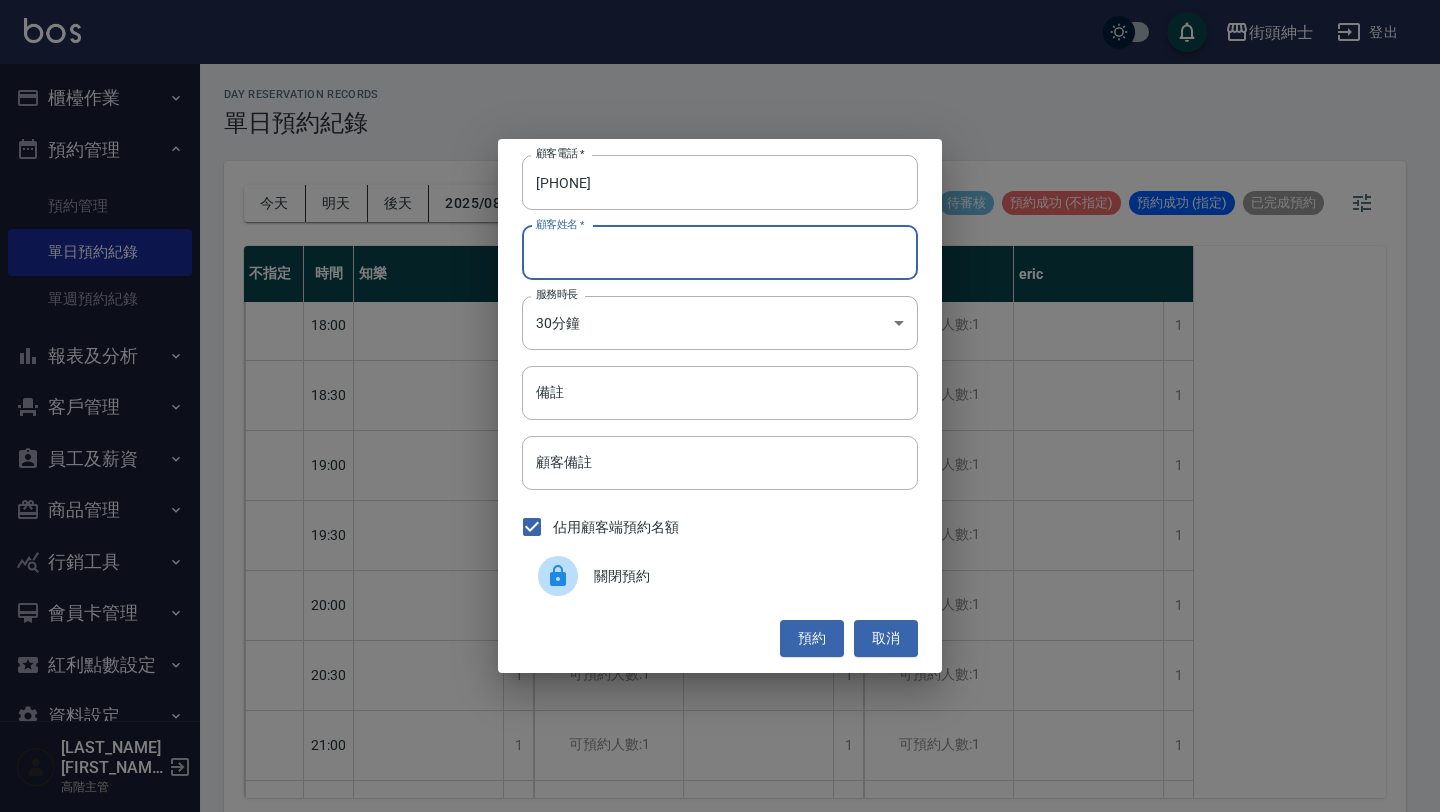 click on "顧客姓名   *" at bounding box center (720, 253) 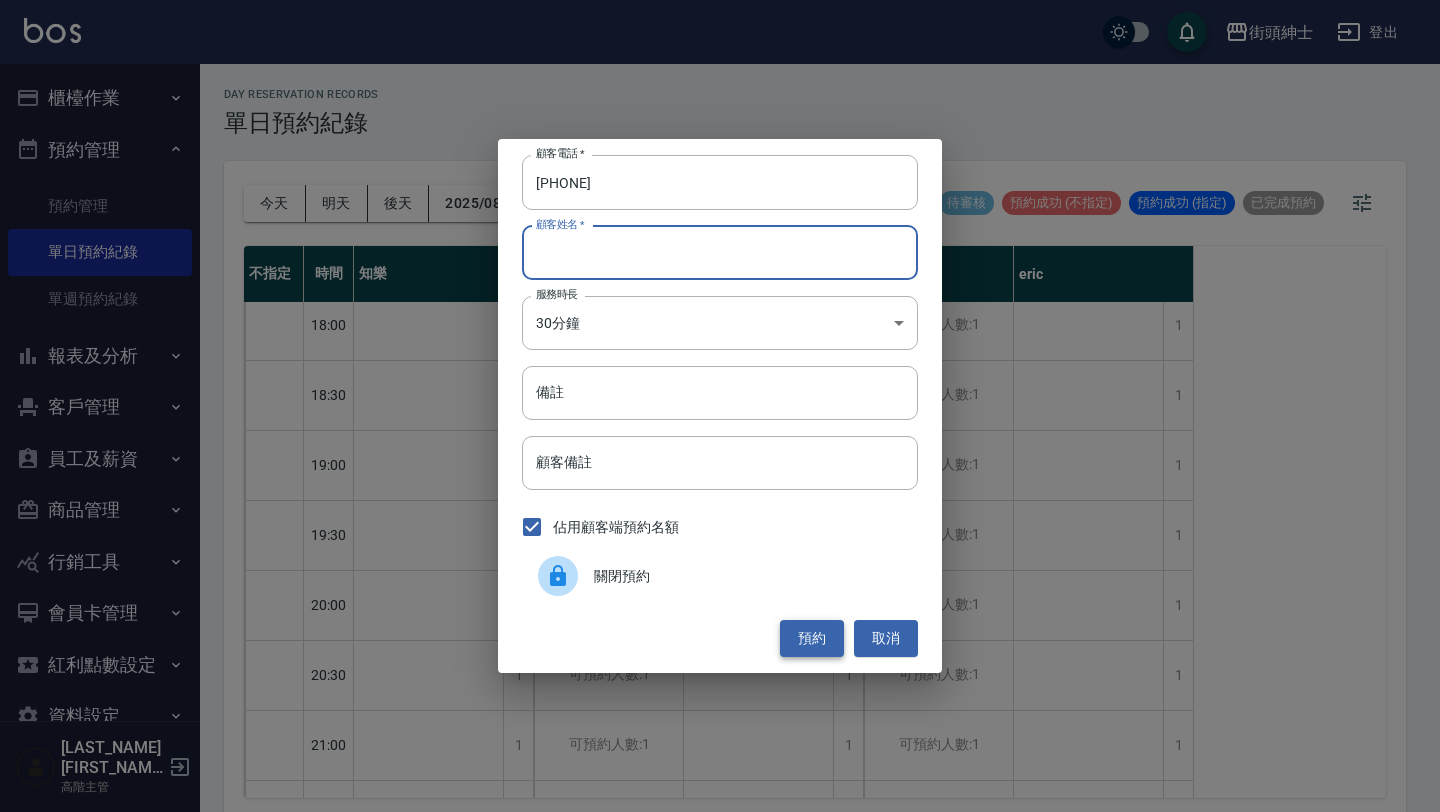 type 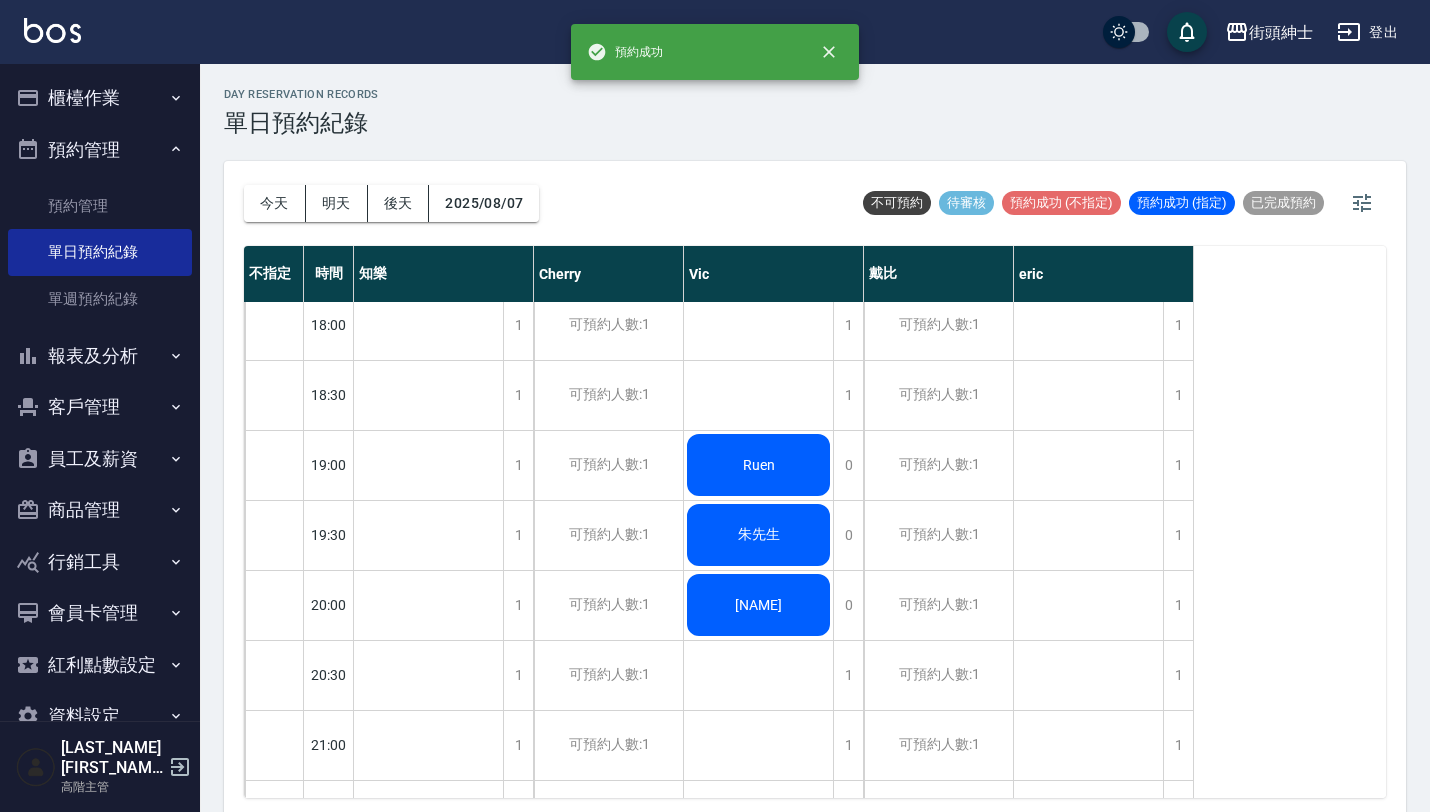 click on "今天 明天 後天 2025/08/07" at bounding box center [391, 203] 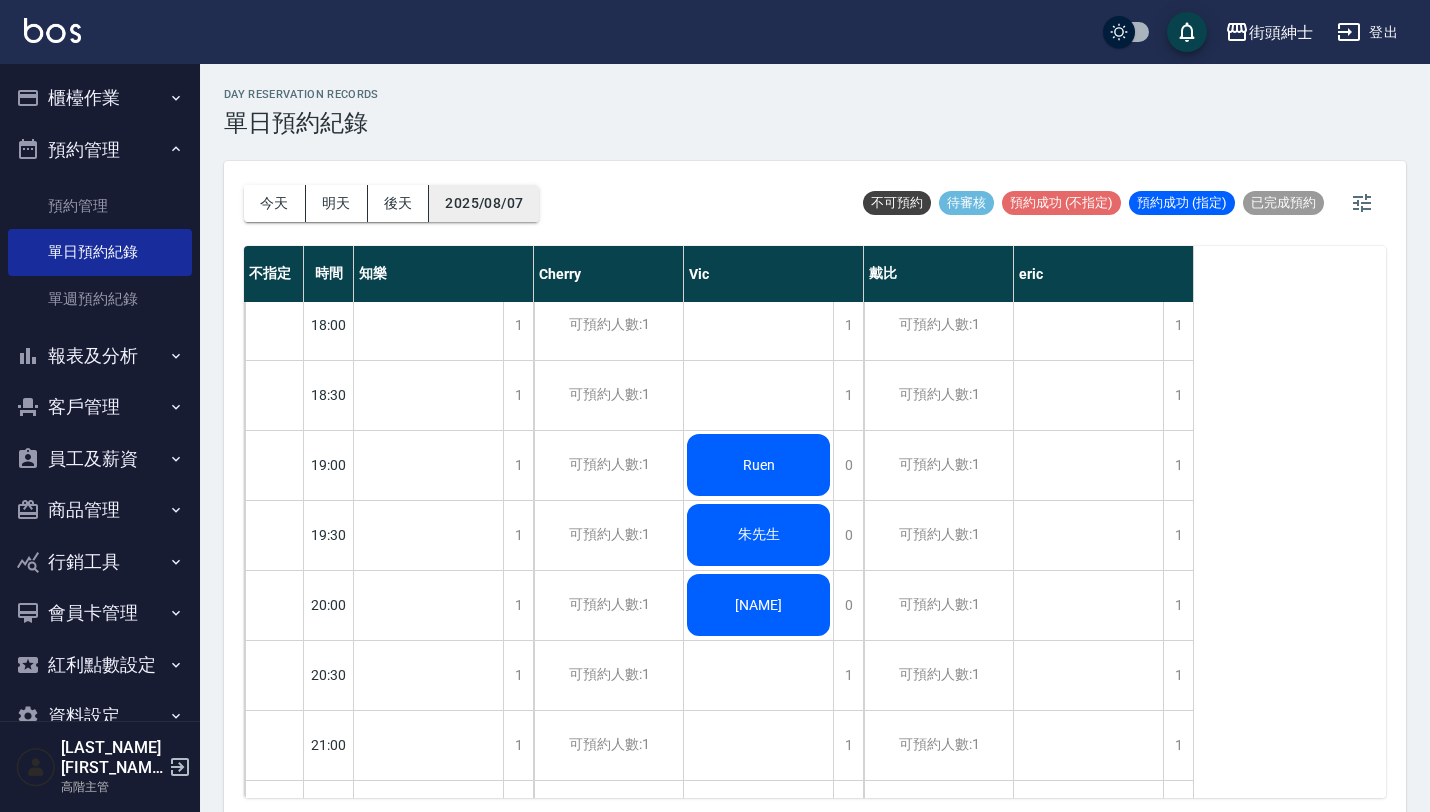 click on "2025/08/07" at bounding box center (484, 203) 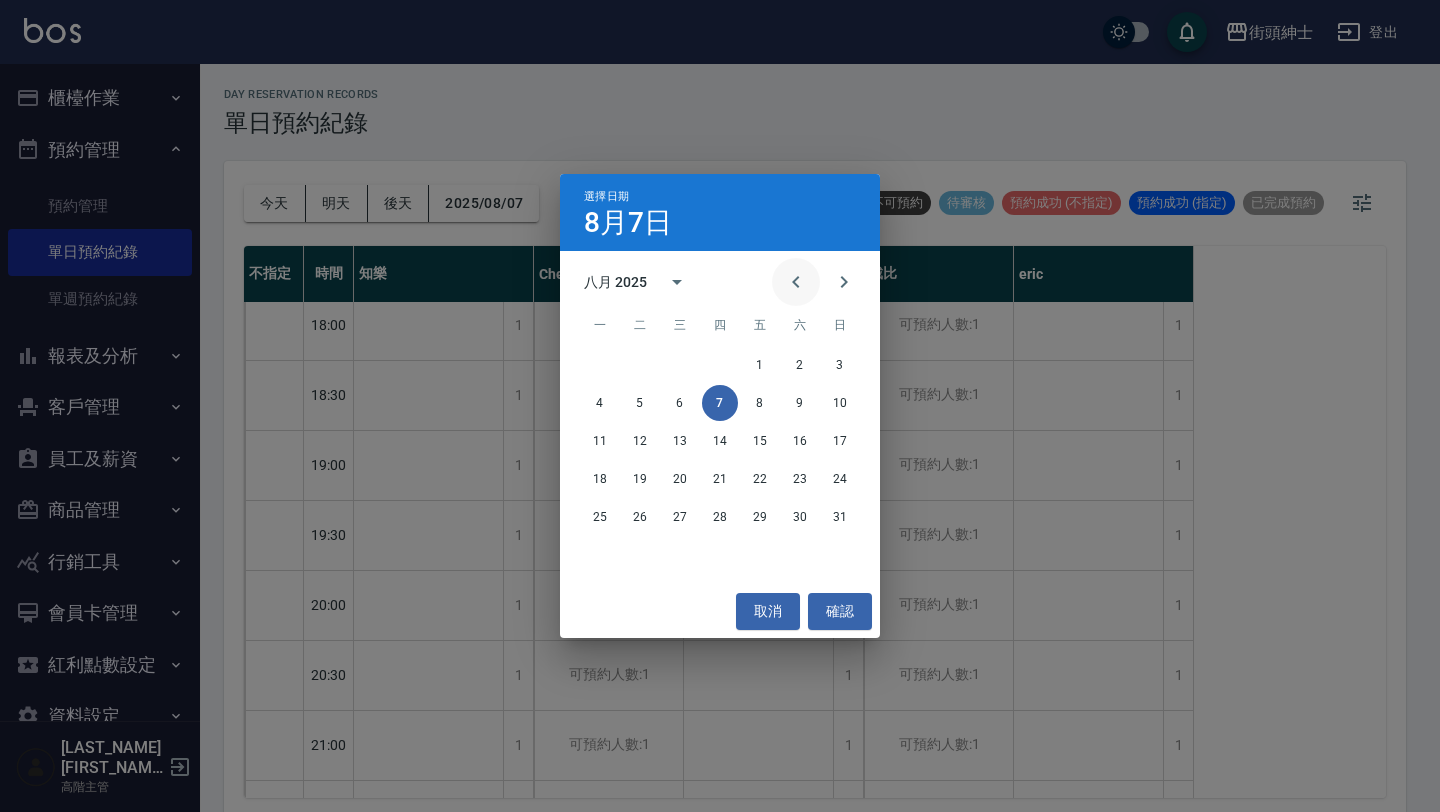 click 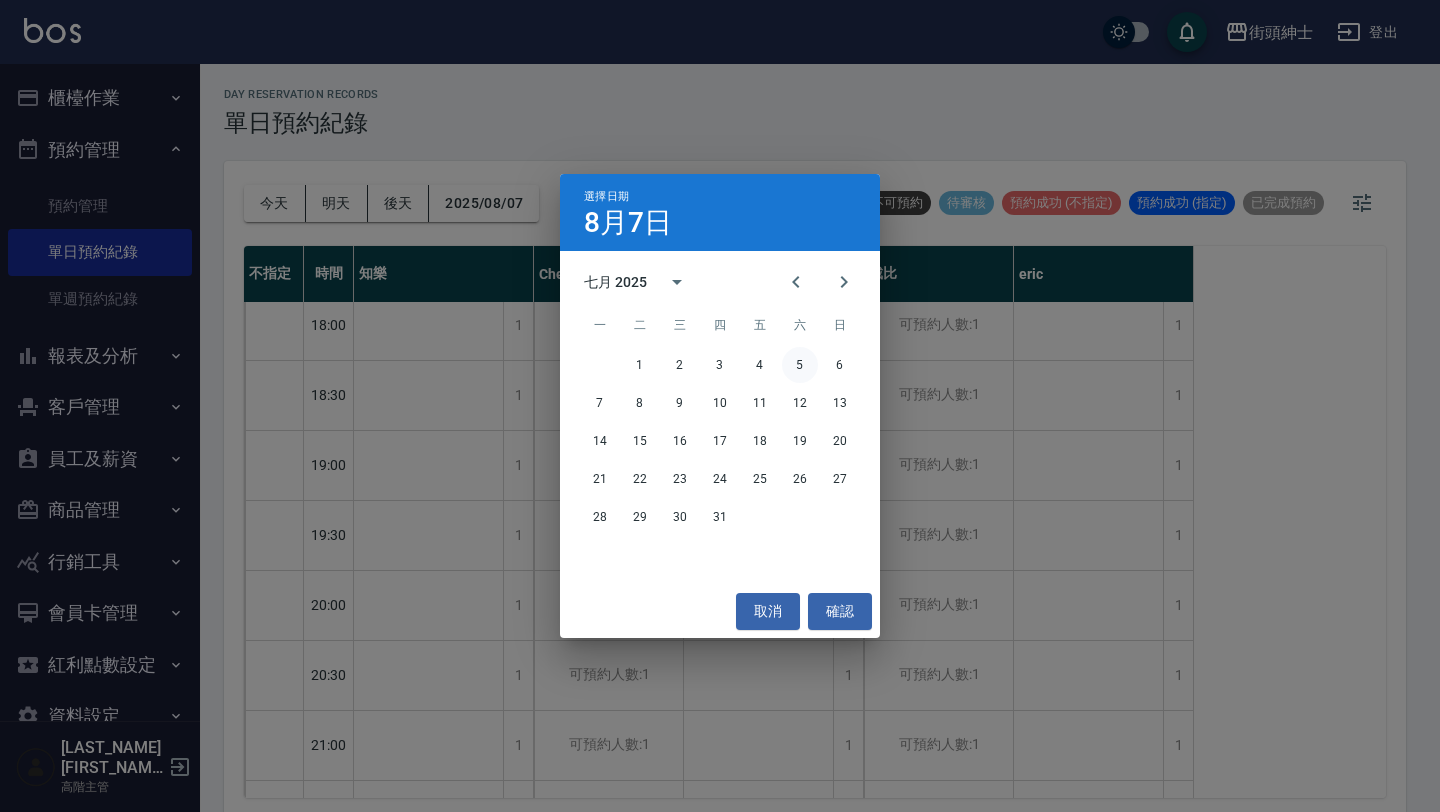 click on "5" at bounding box center [800, 365] 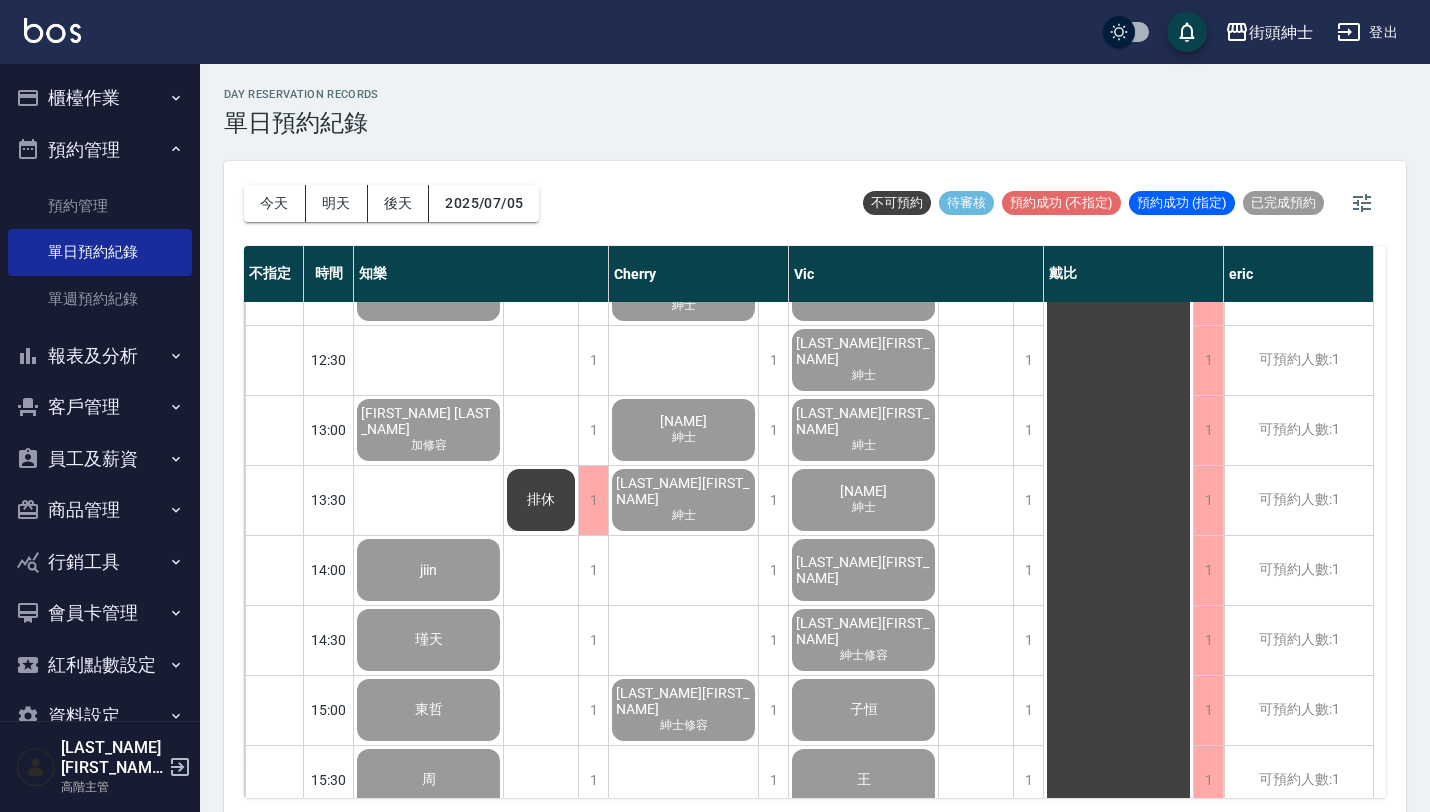 scroll, scrollTop: 462, scrollLeft: 0, axis: vertical 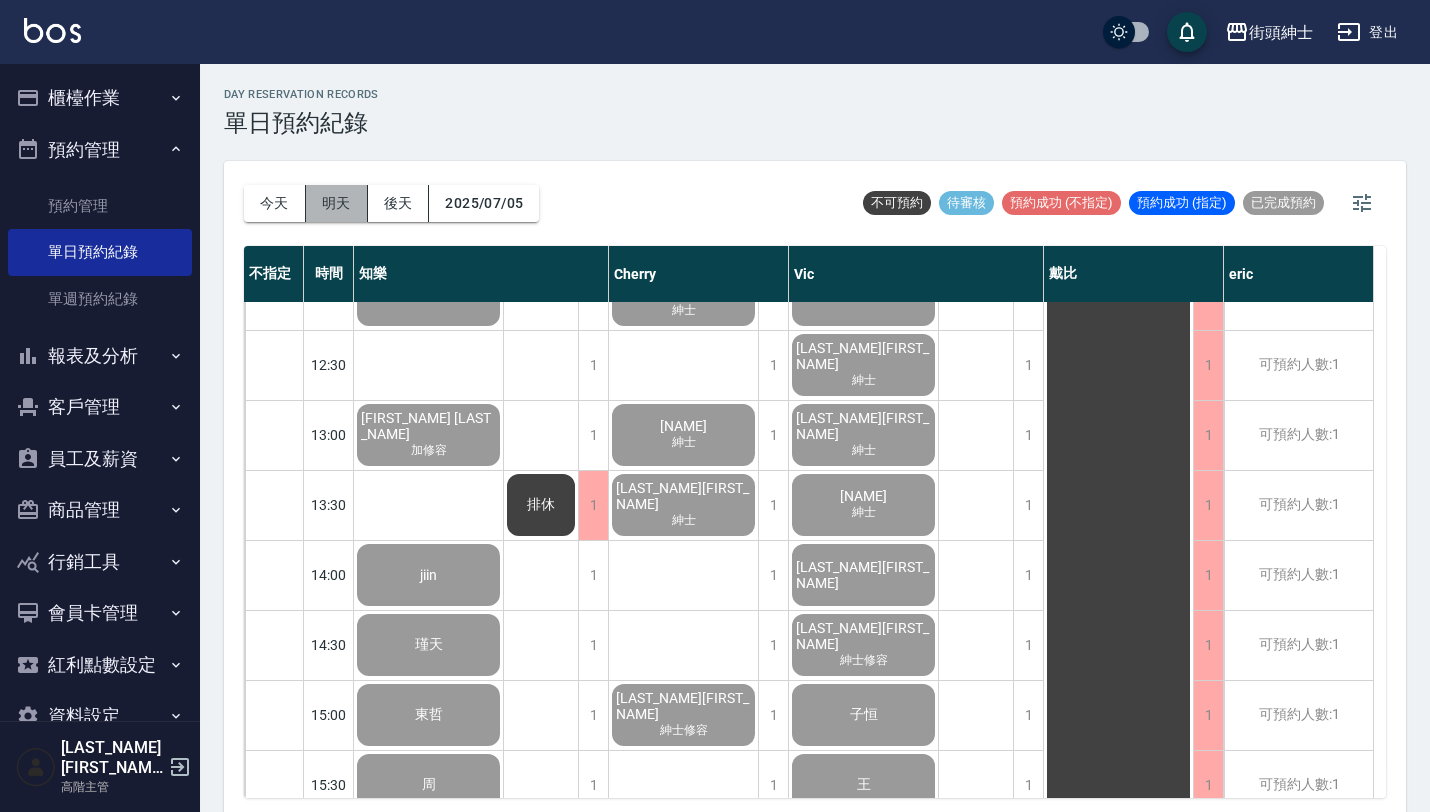 click on "明天" at bounding box center (337, 203) 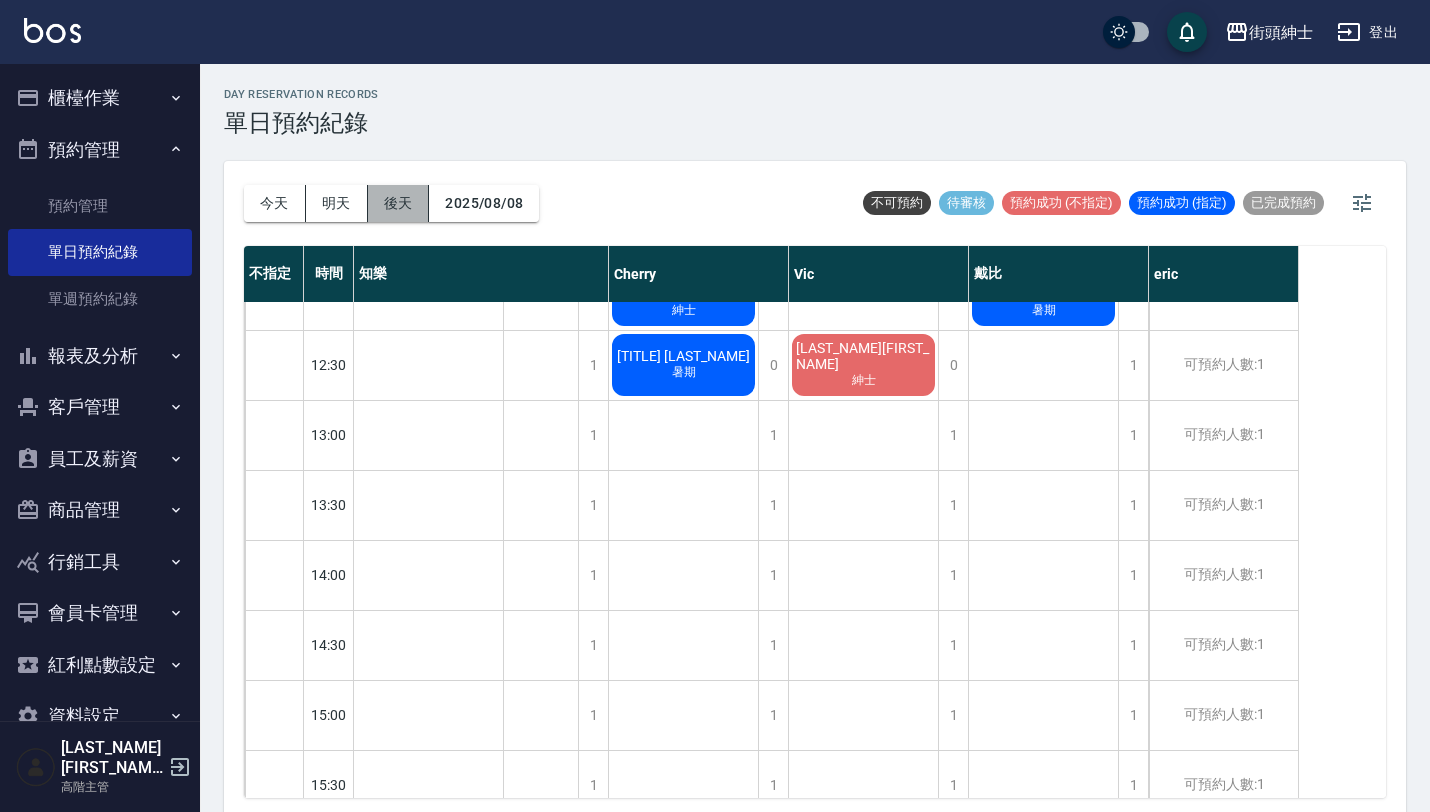 click on "後天" at bounding box center (399, 203) 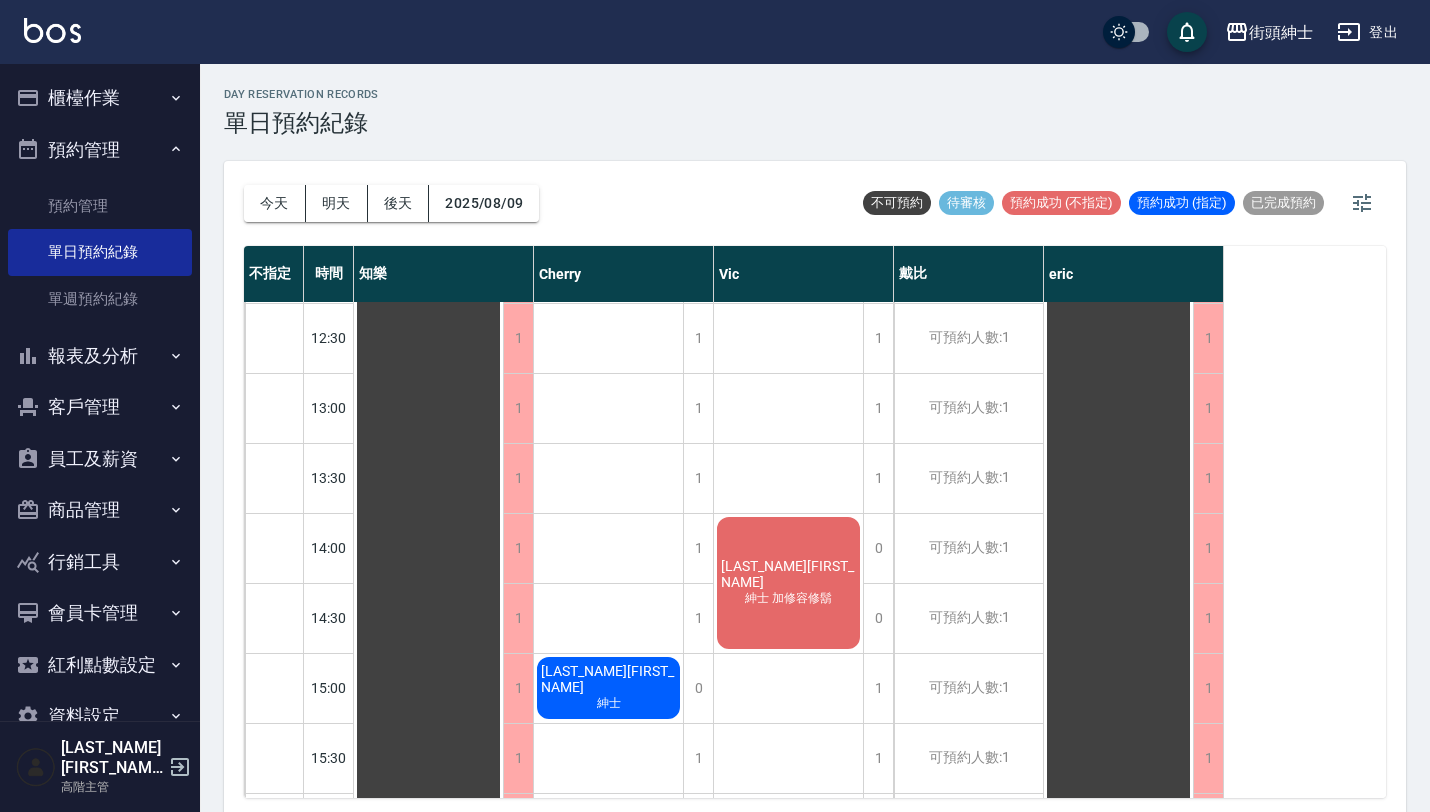 scroll, scrollTop: 487, scrollLeft: 0, axis: vertical 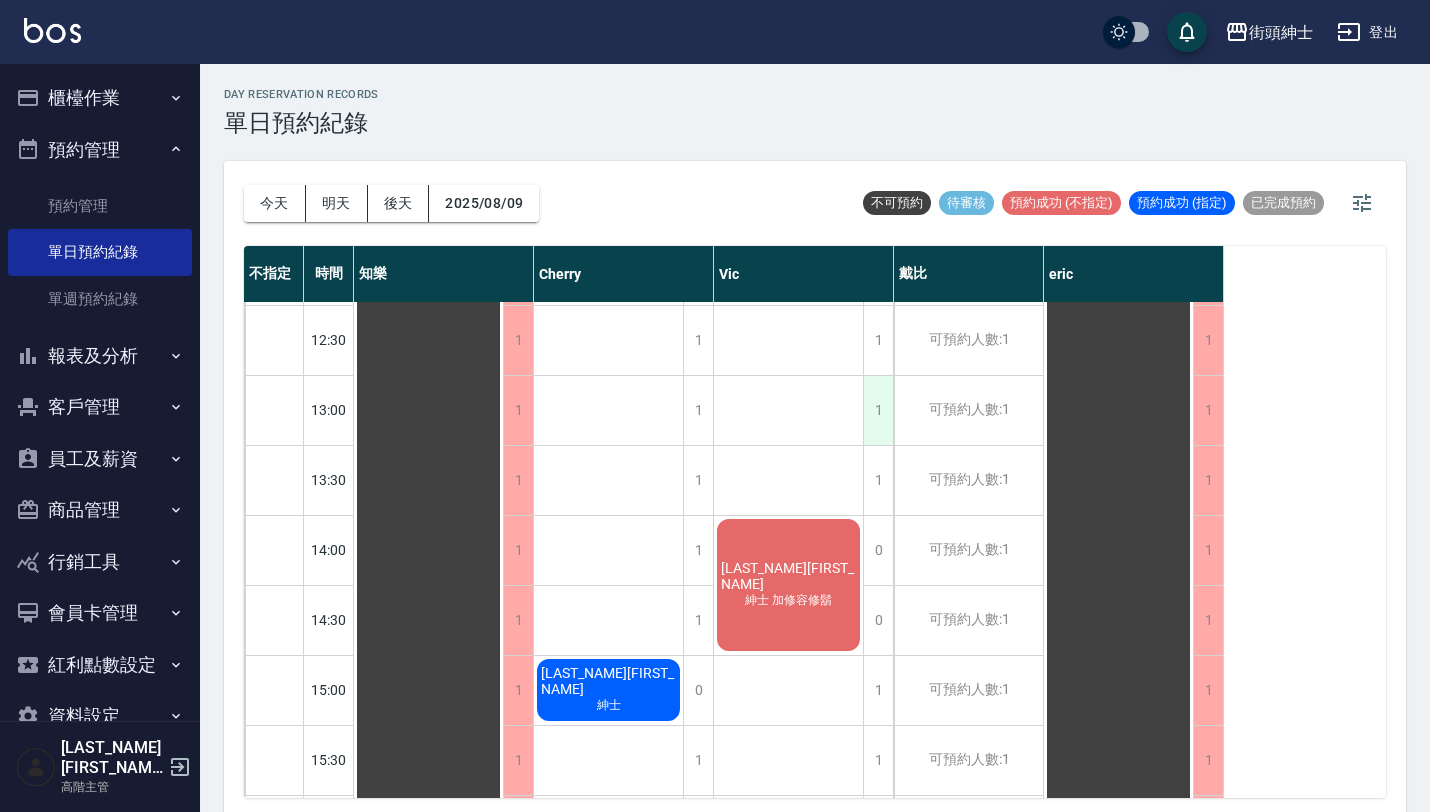 click on "1" at bounding box center (878, 410) 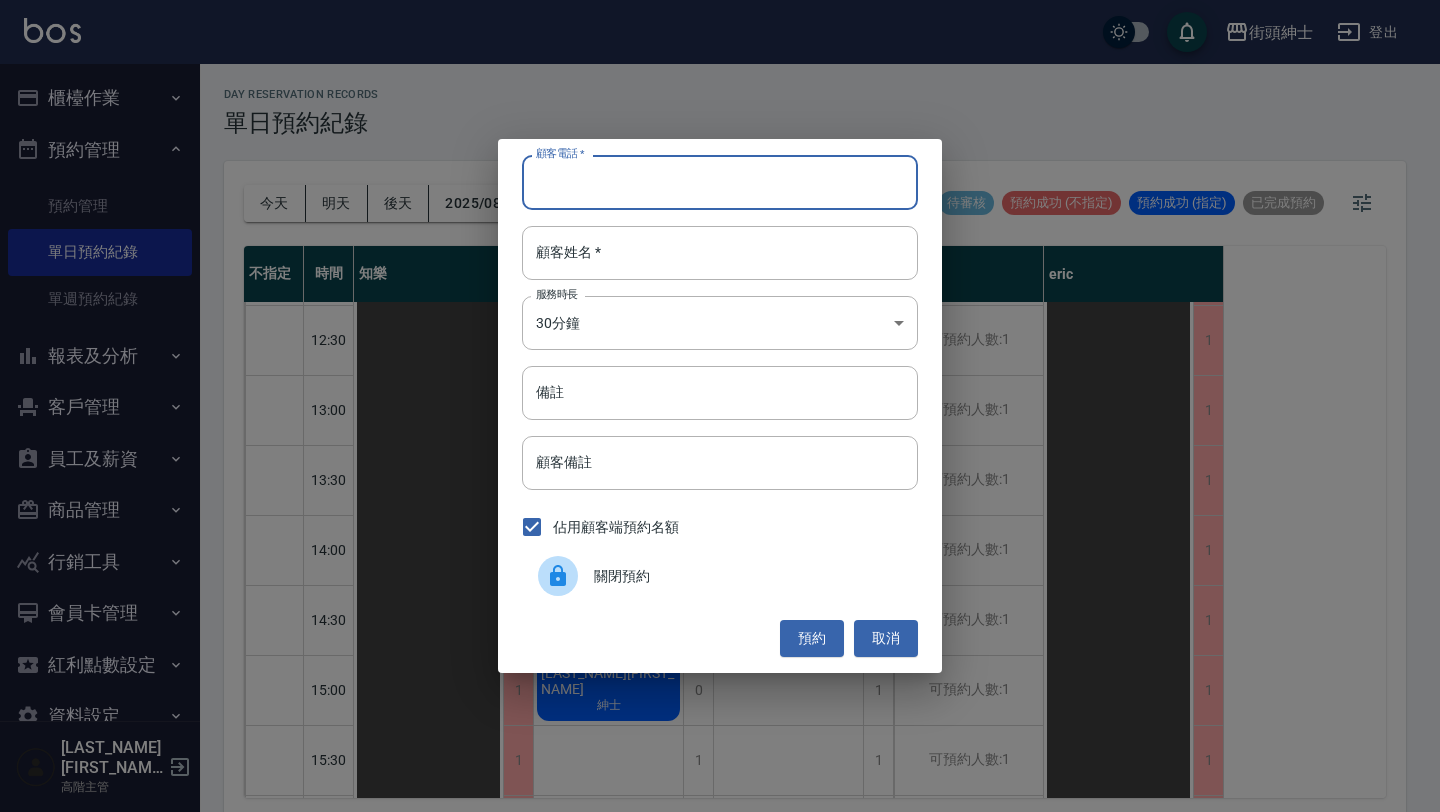 click on "顧客電話   *" at bounding box center (720, 182) 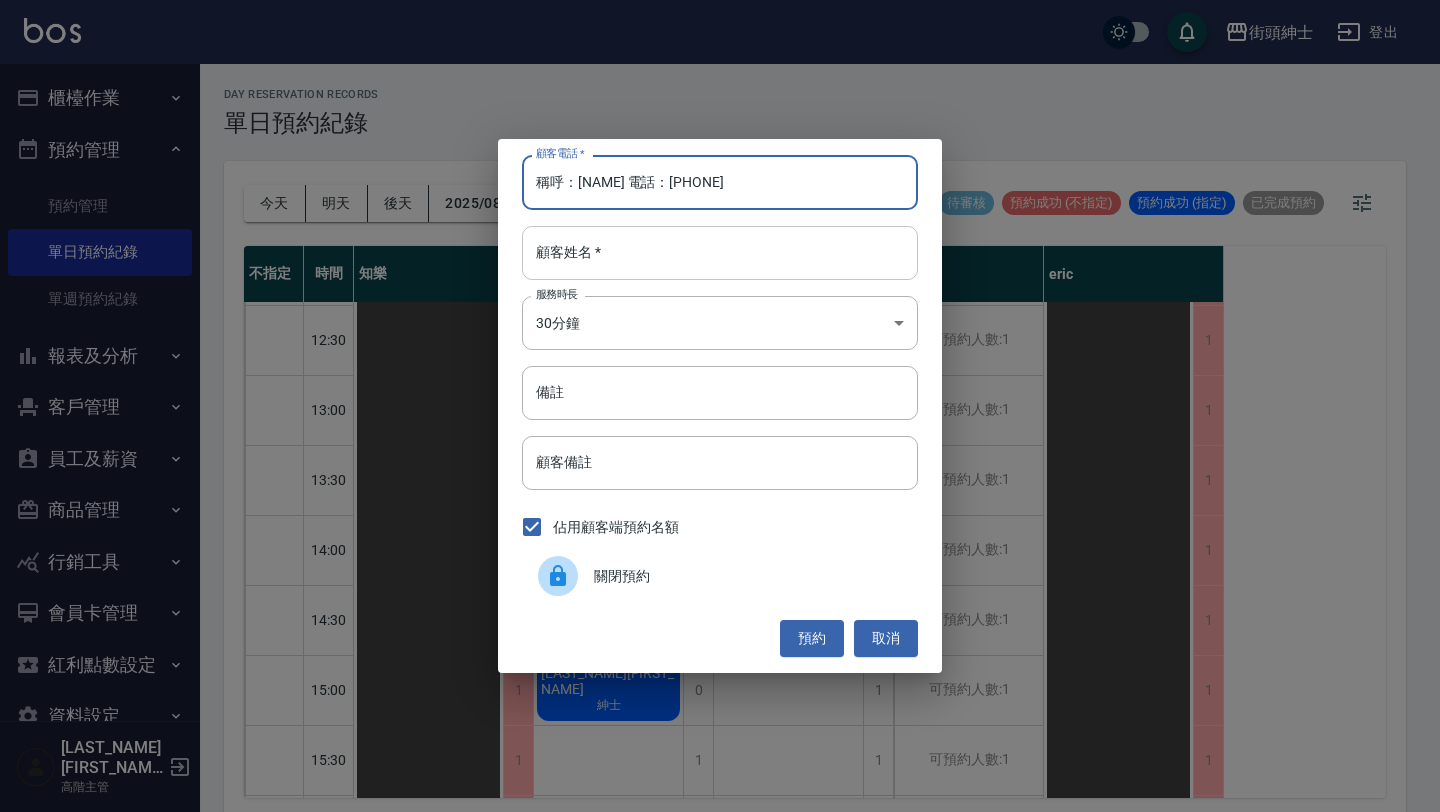 type on "稱呼：[NAME] 電話：[PHONE]" 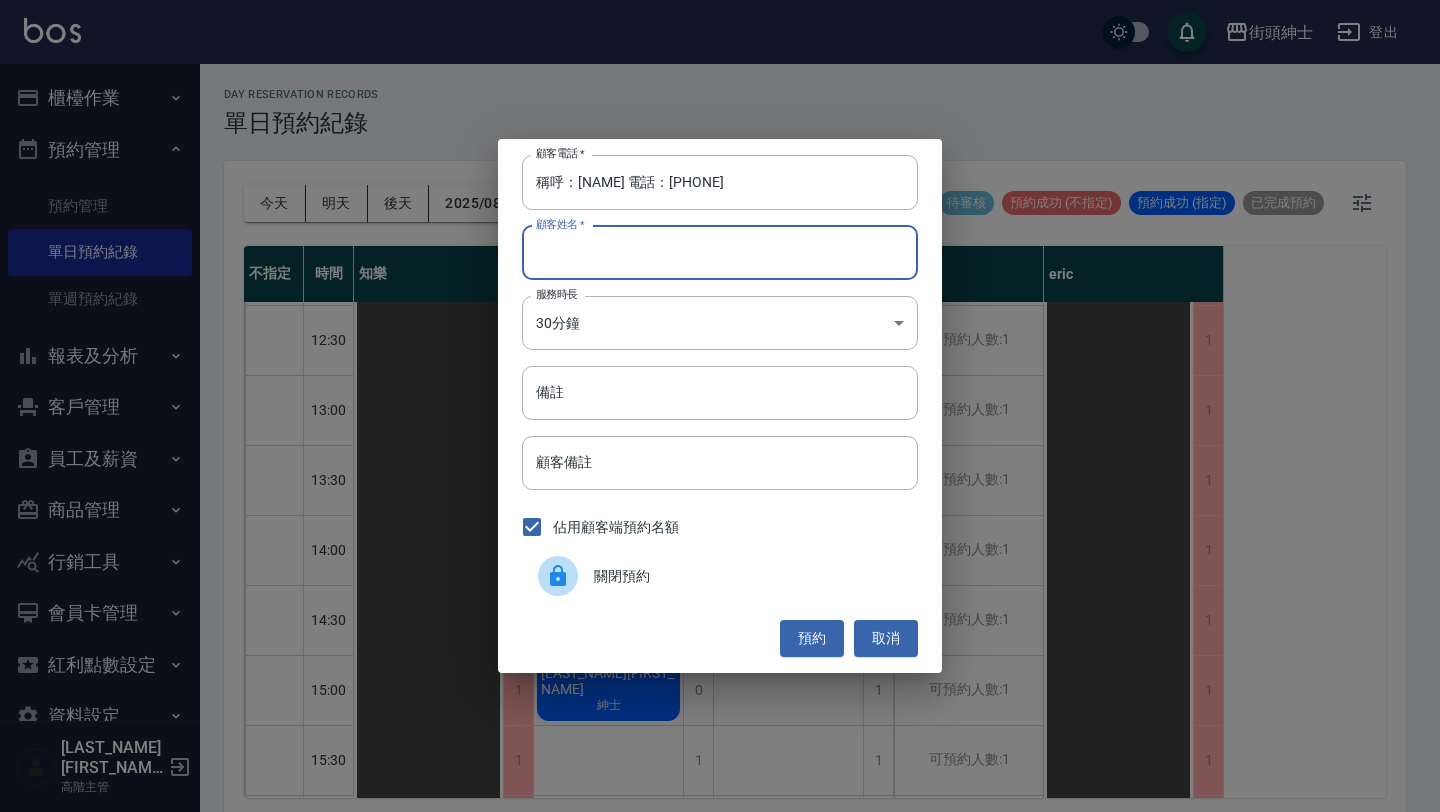 click on "顧客姓名   *" at bounding box center (720, 253) 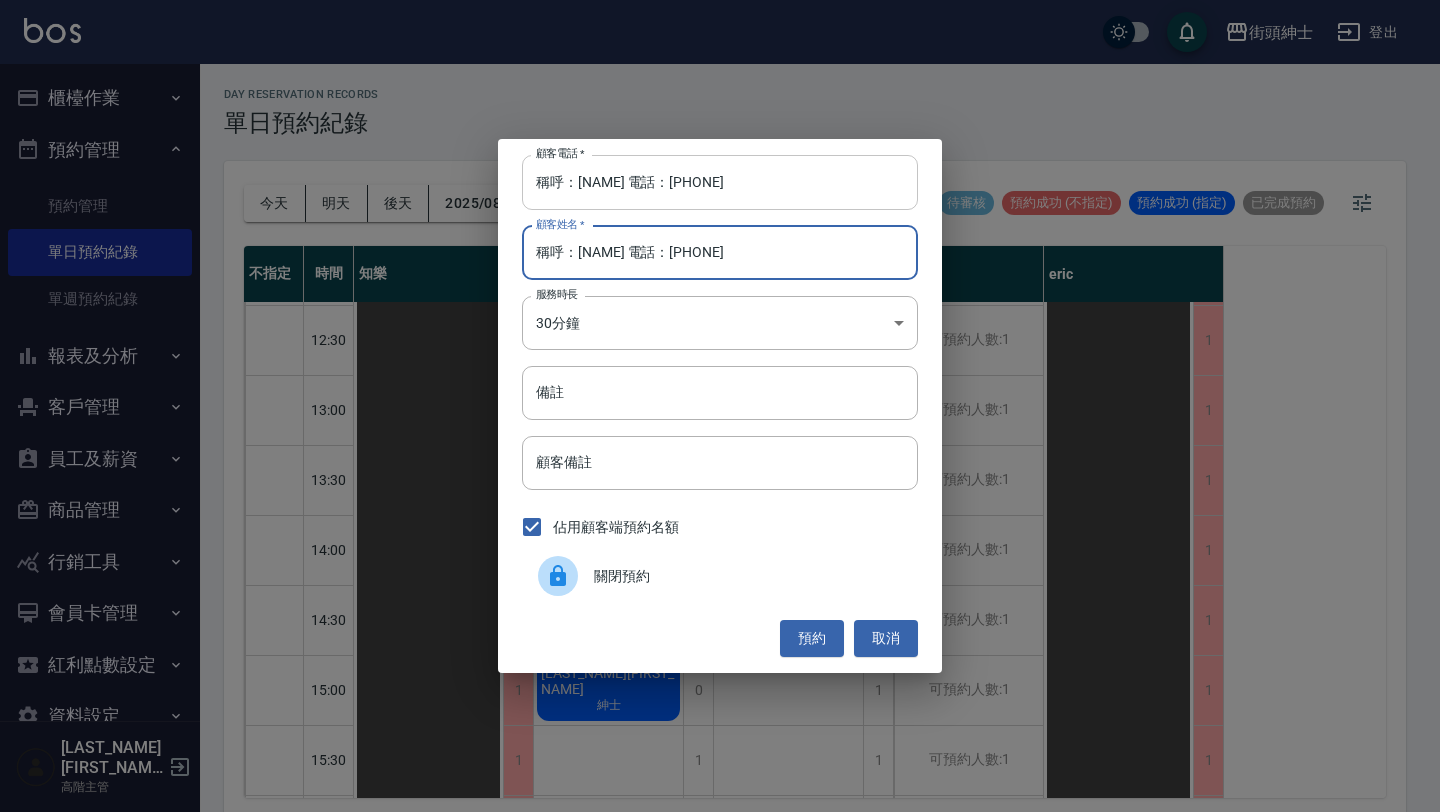 type on "稱呼：[NAME] 電話：[PHONE]" 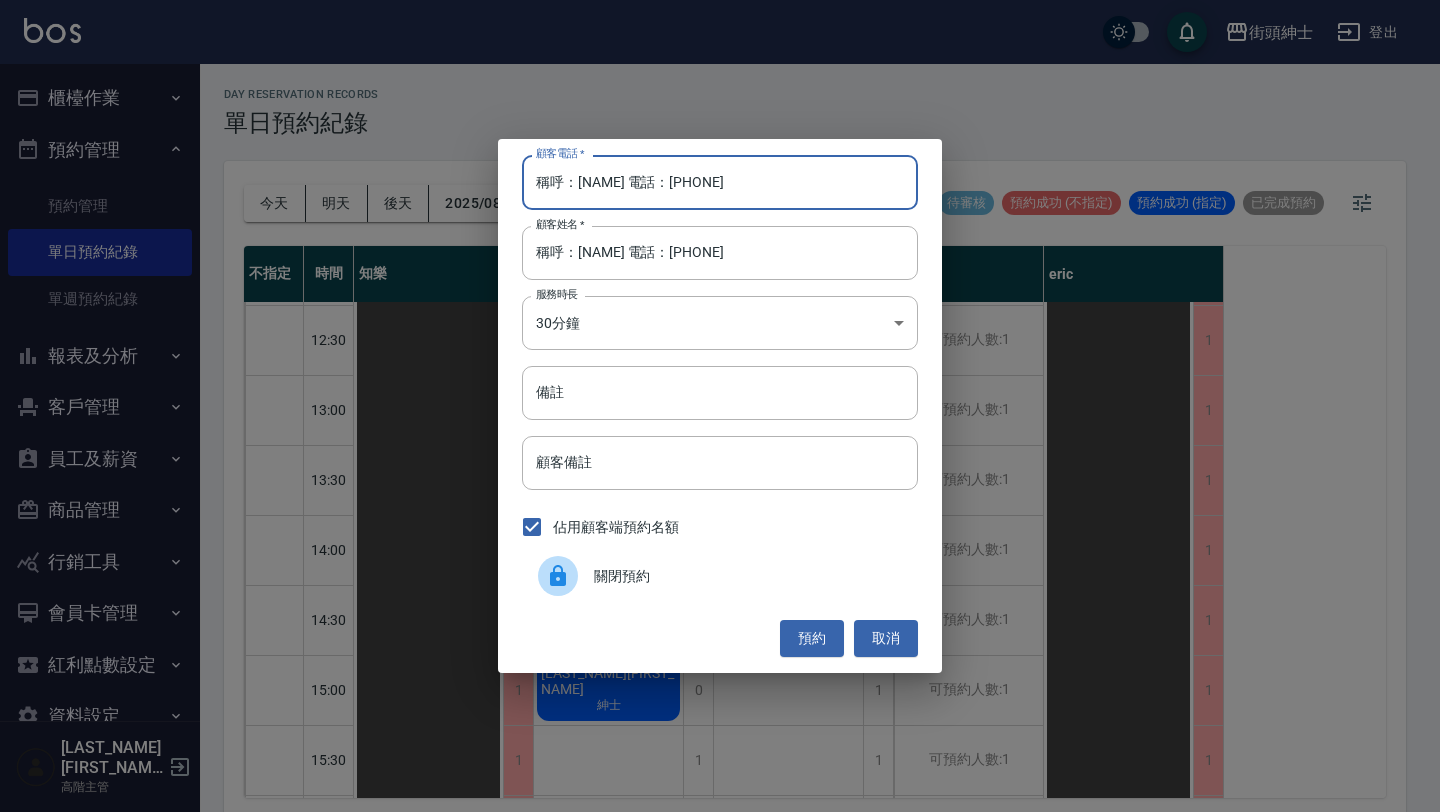 drag, startPoint x: 665, startPoint y: 182, endPoint x: 377, endPoint y: 182, distance: 288 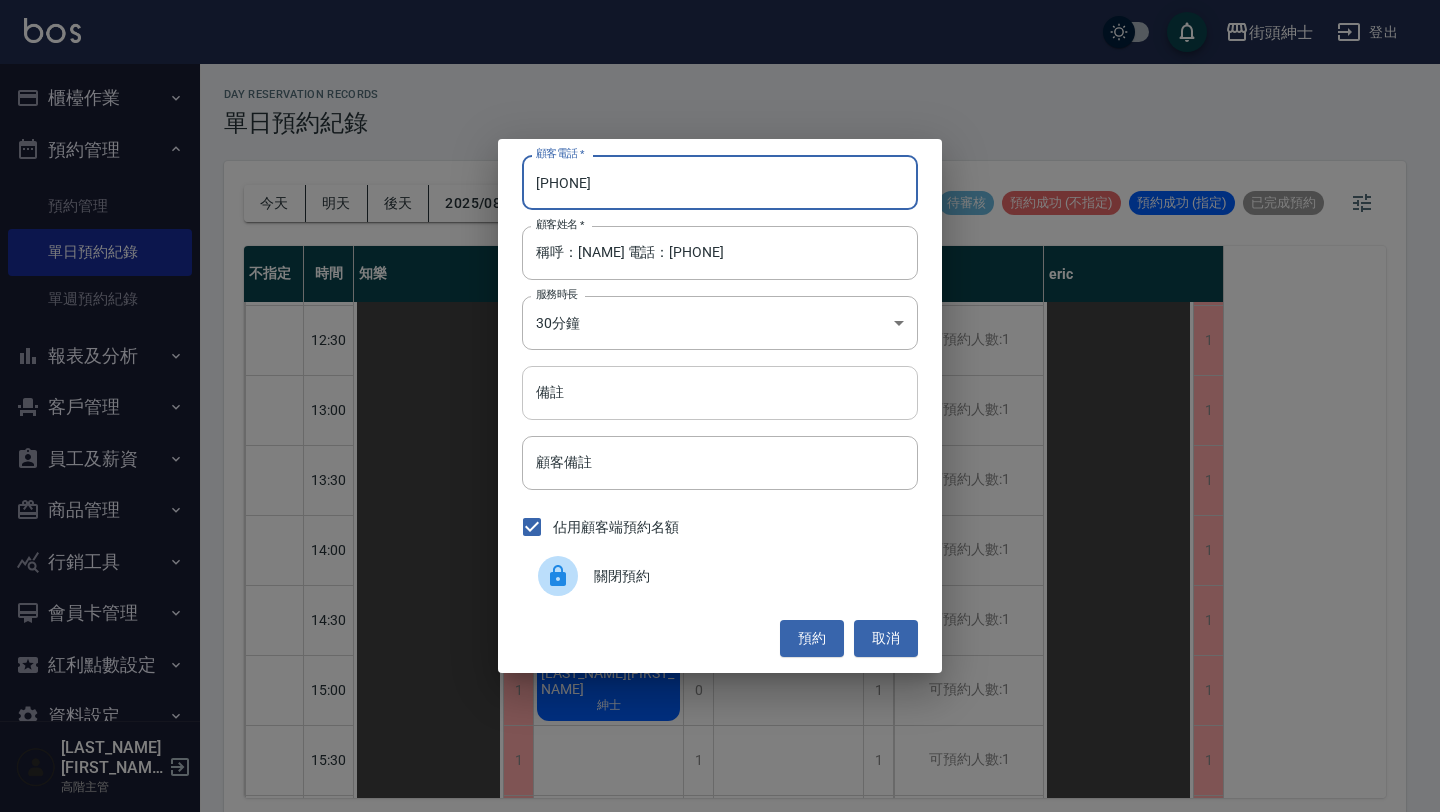 type on "[PHONE]" 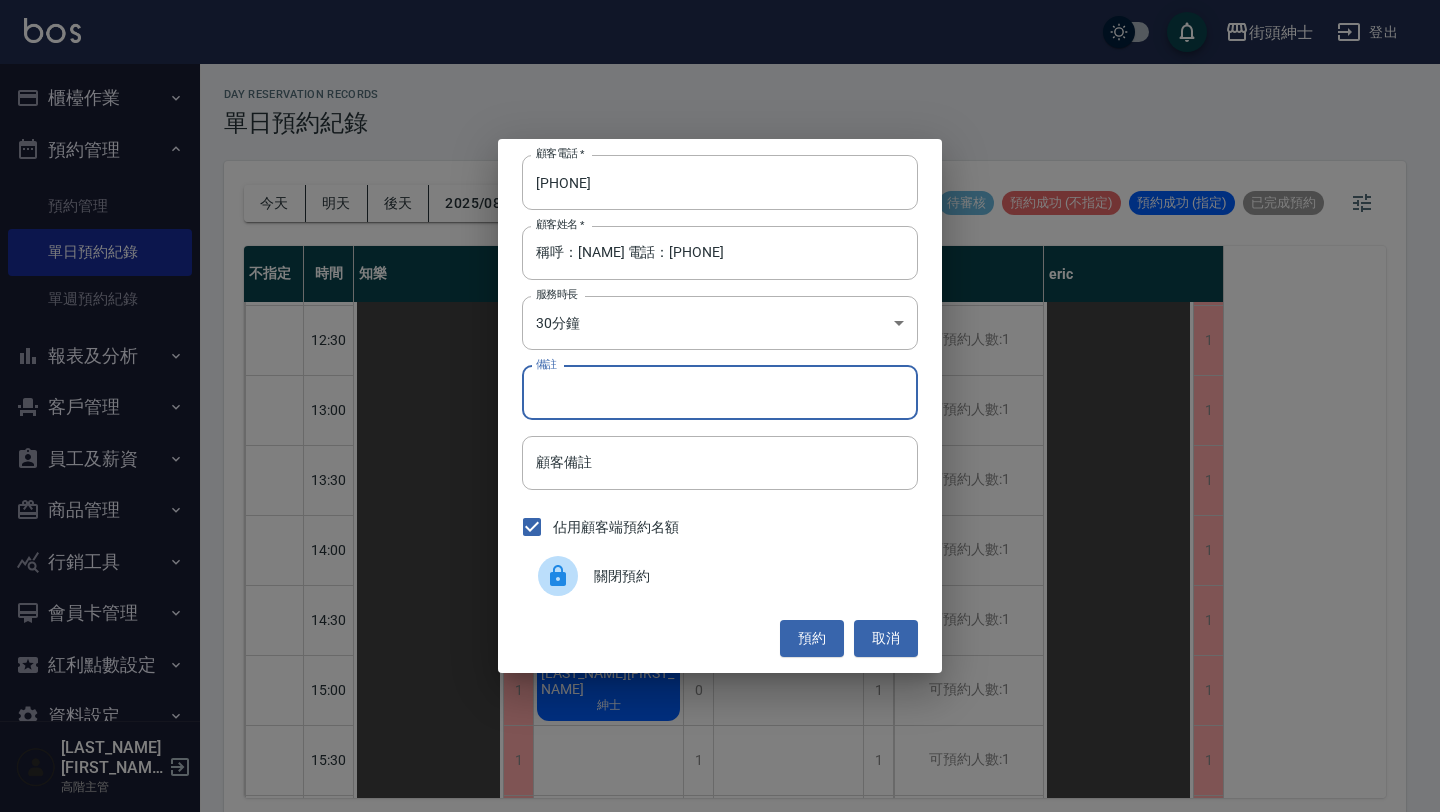 click on "備註" at bounding box center [720, 393] 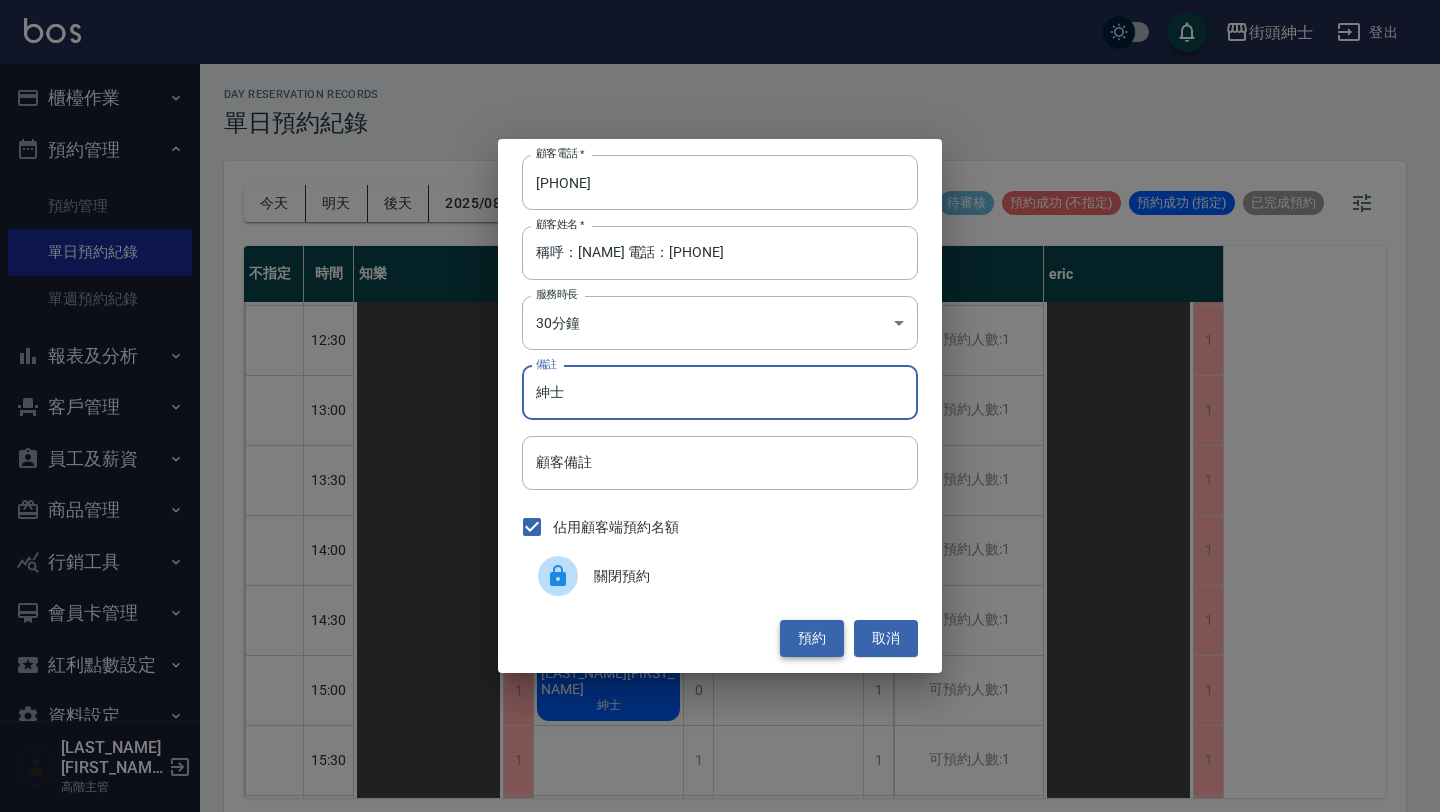 type on "紳士" 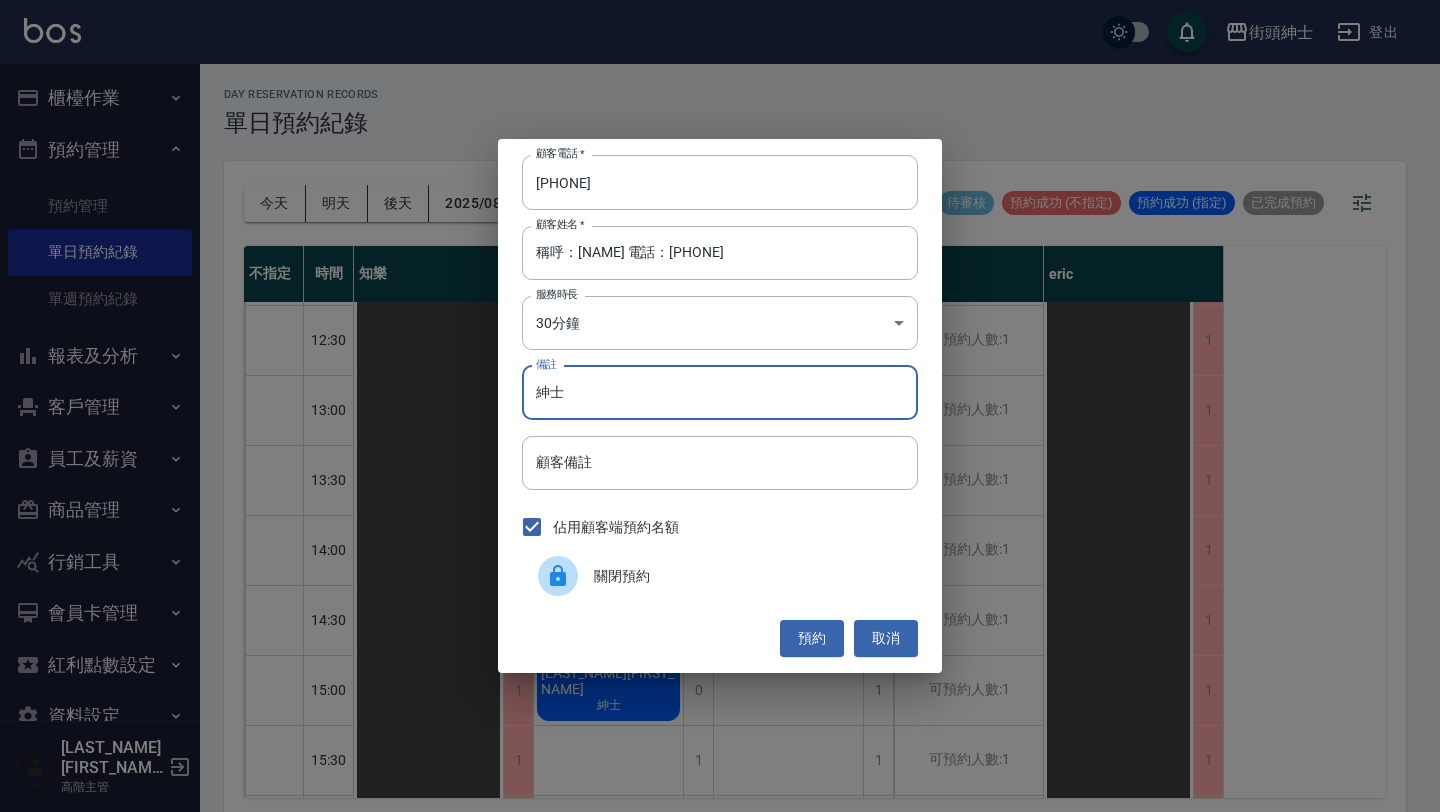 click on "預約" at bounding box center [812, 638] 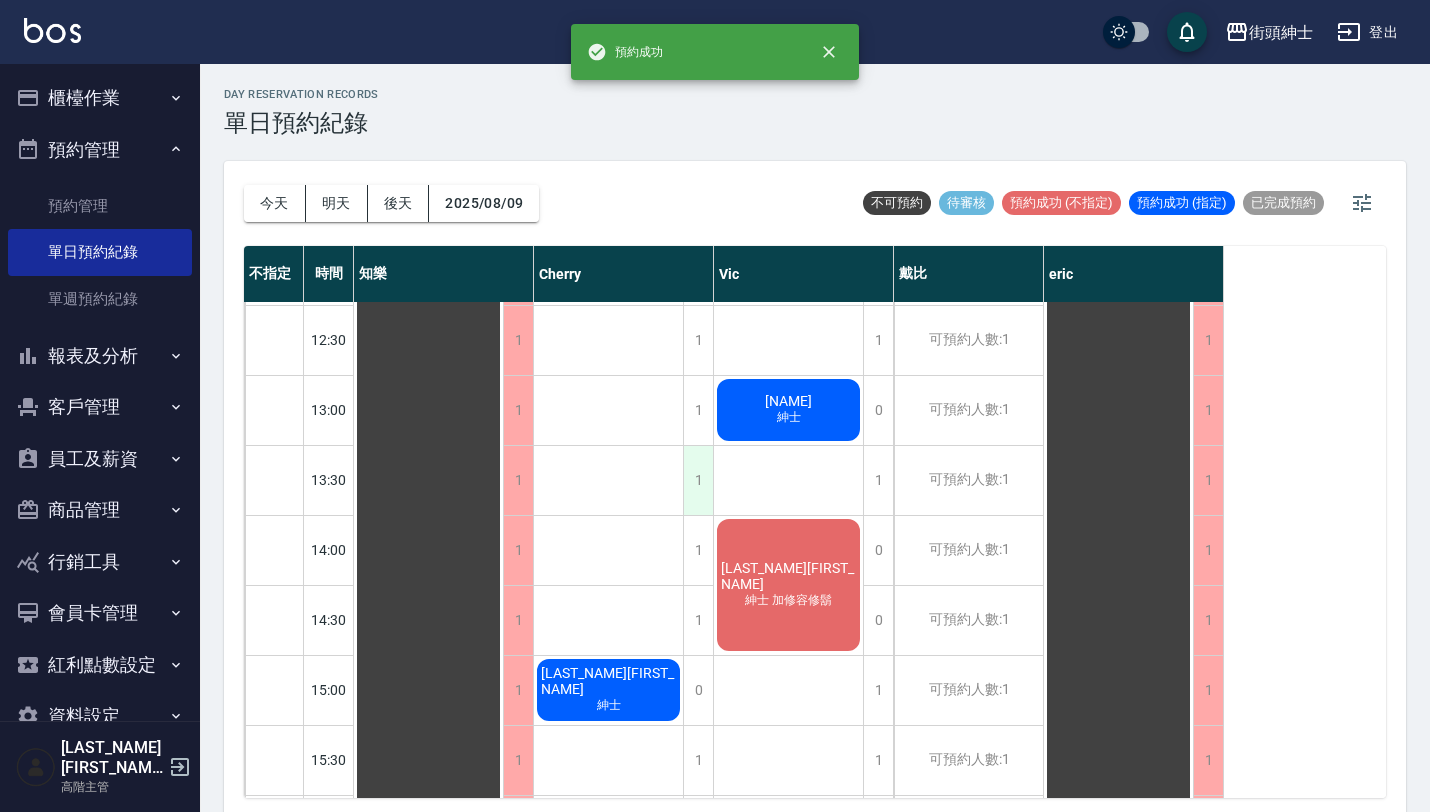 click on "1" at bounding box center (698, 480) 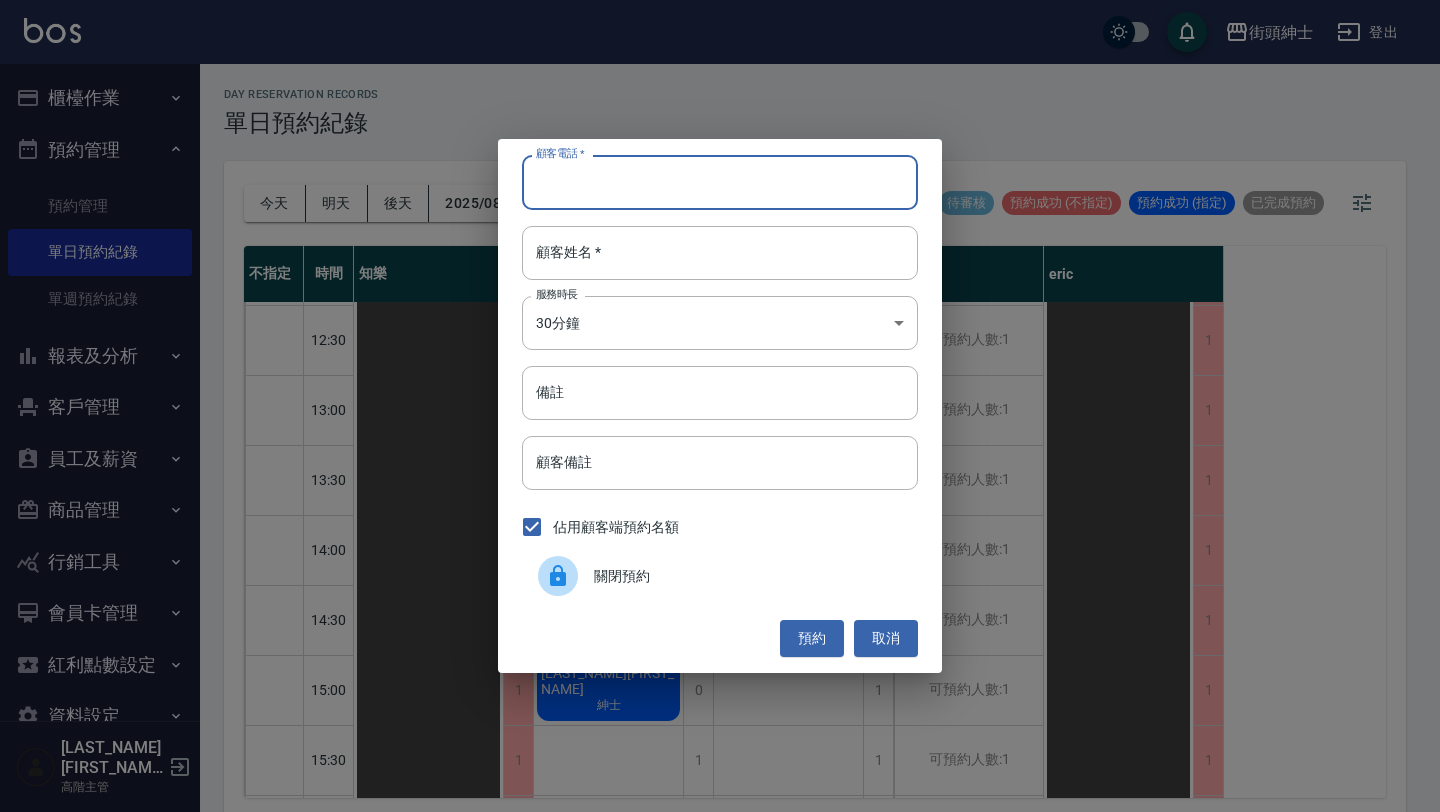 click on "顧客電話   *" at bounding box center [720, 182] 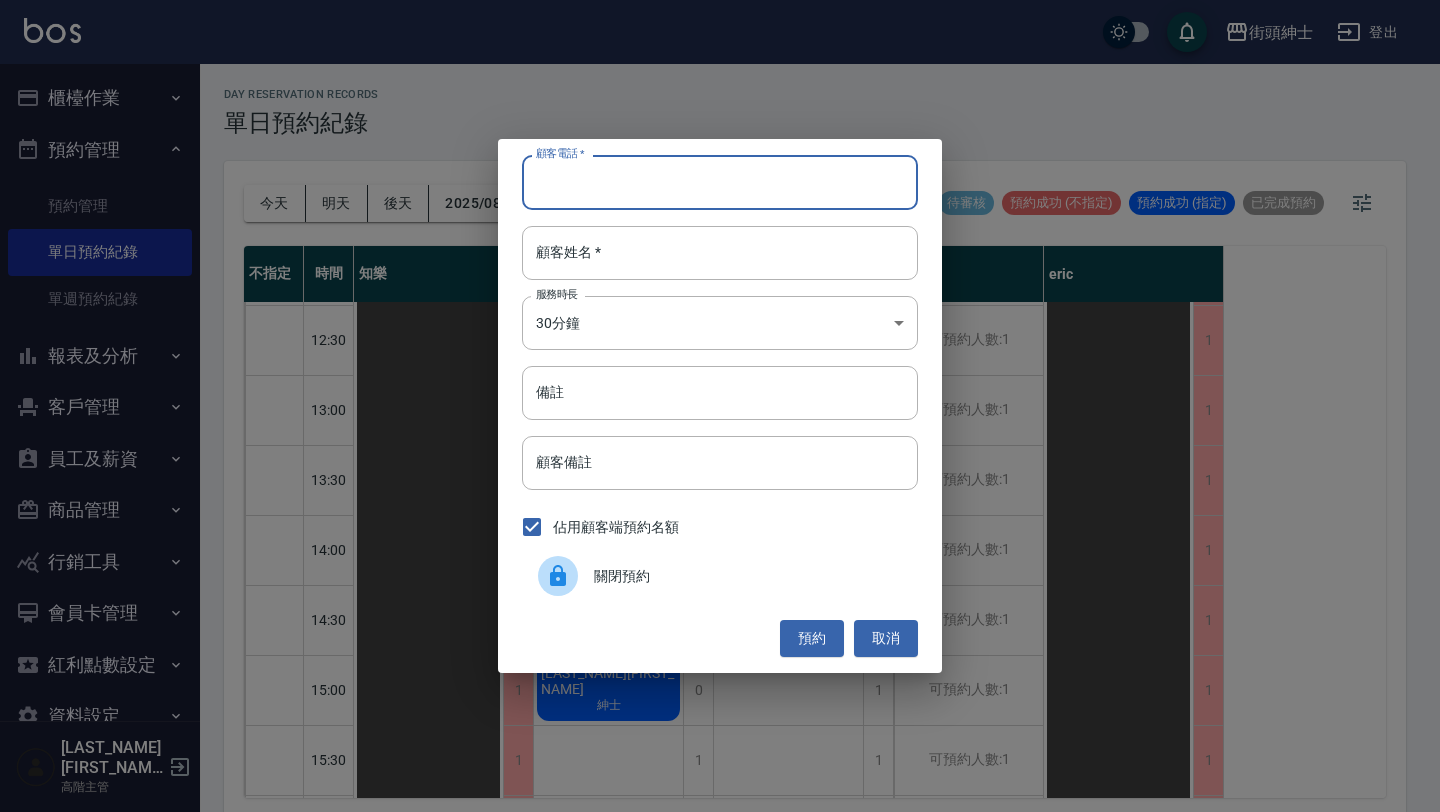 paste on "稱呼：[NAME] 電話：[PHONE]" 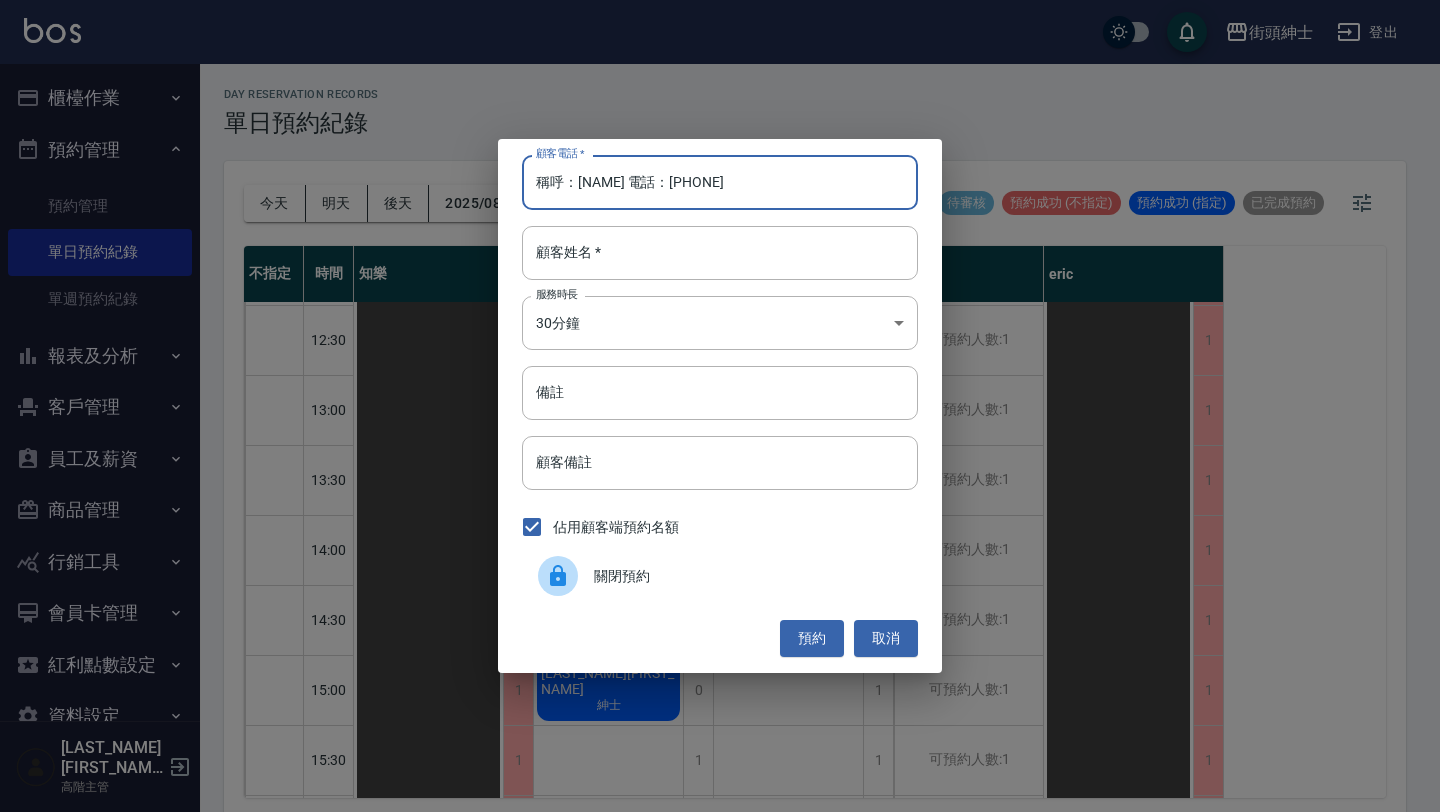 drag, startPoint x: 664, startPoint y: 182, endPoint x: 421, endPoint y: 182, distance: 243 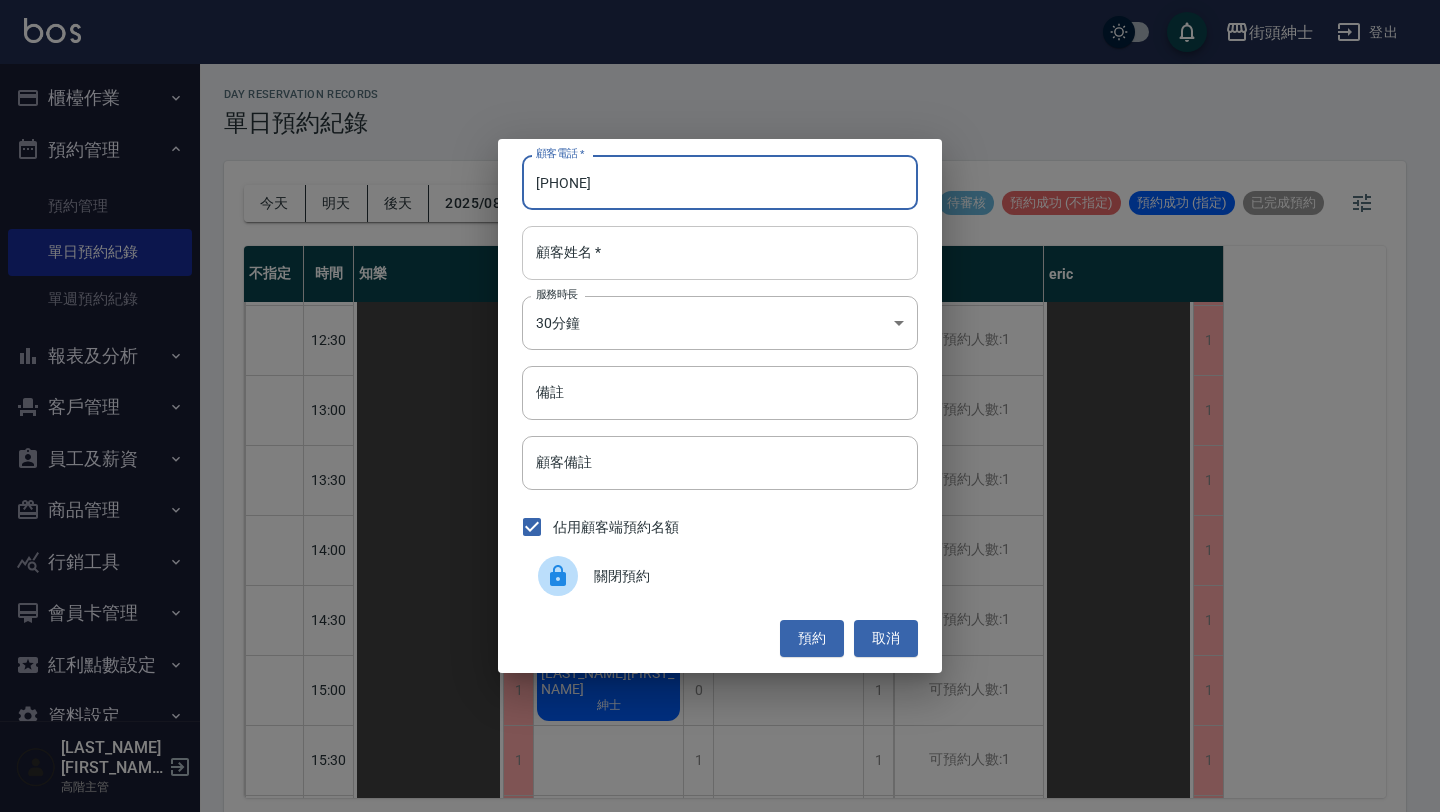 type on "[PHONE]" 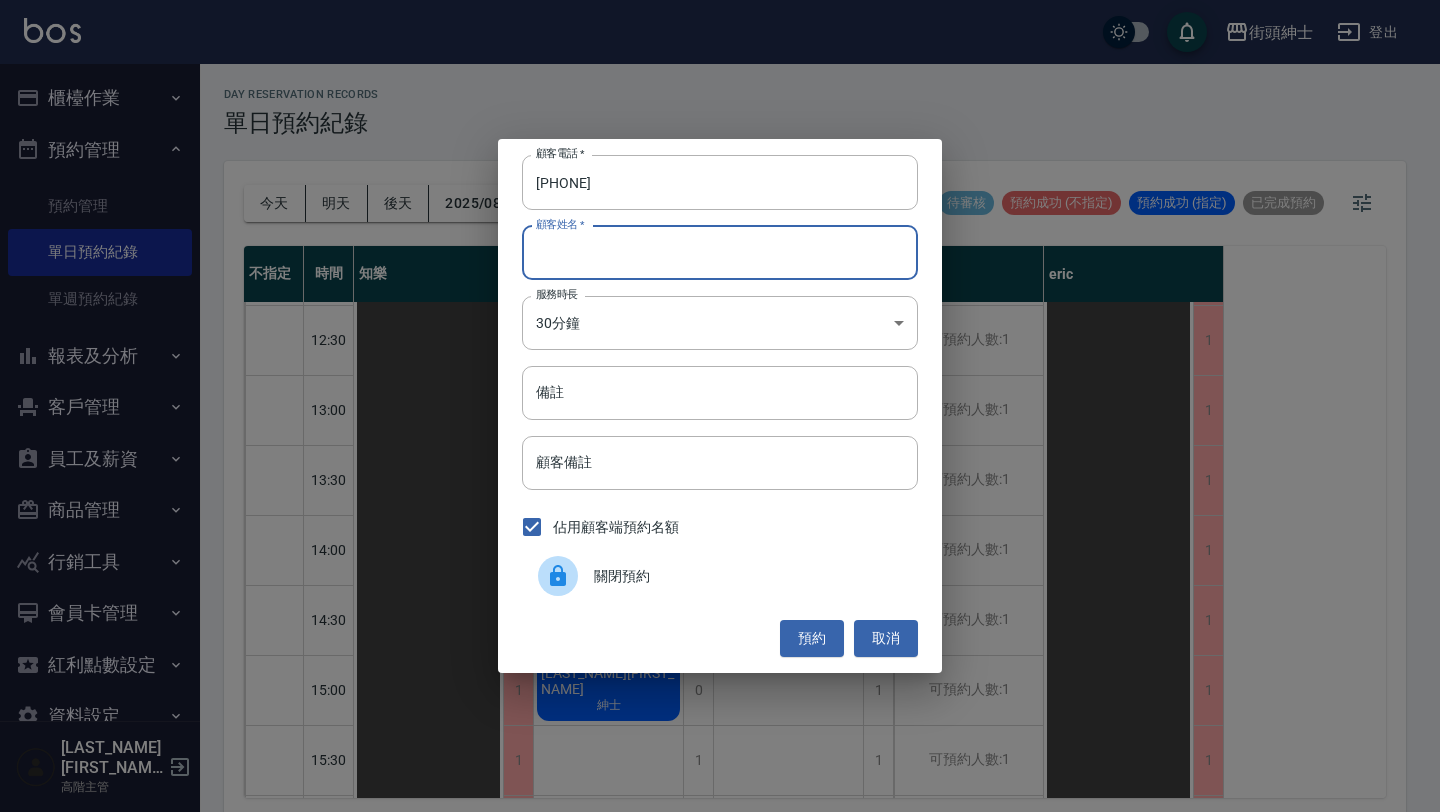 click on "顧客姓名   *" at bounding box center (720, 253) 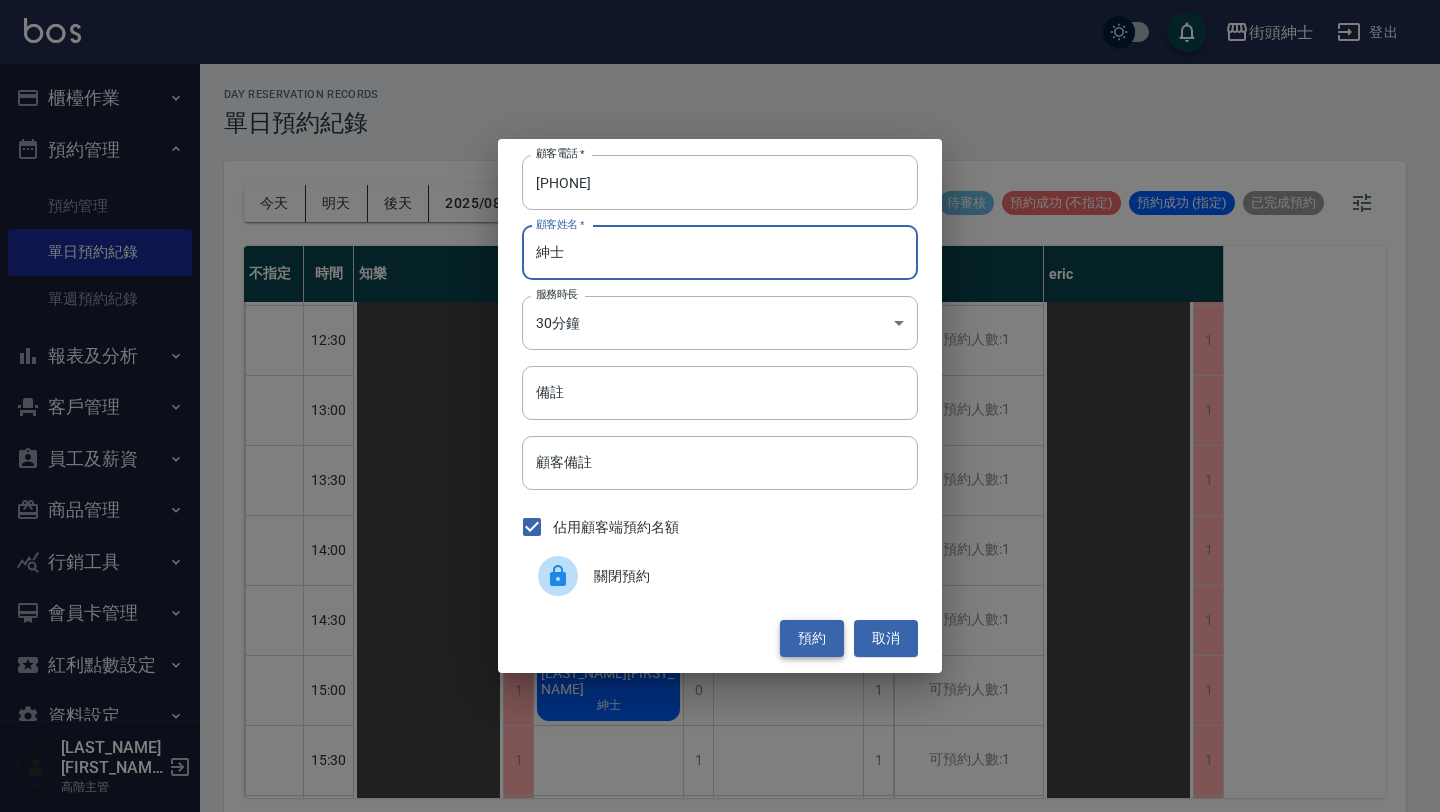 type on "紳士" 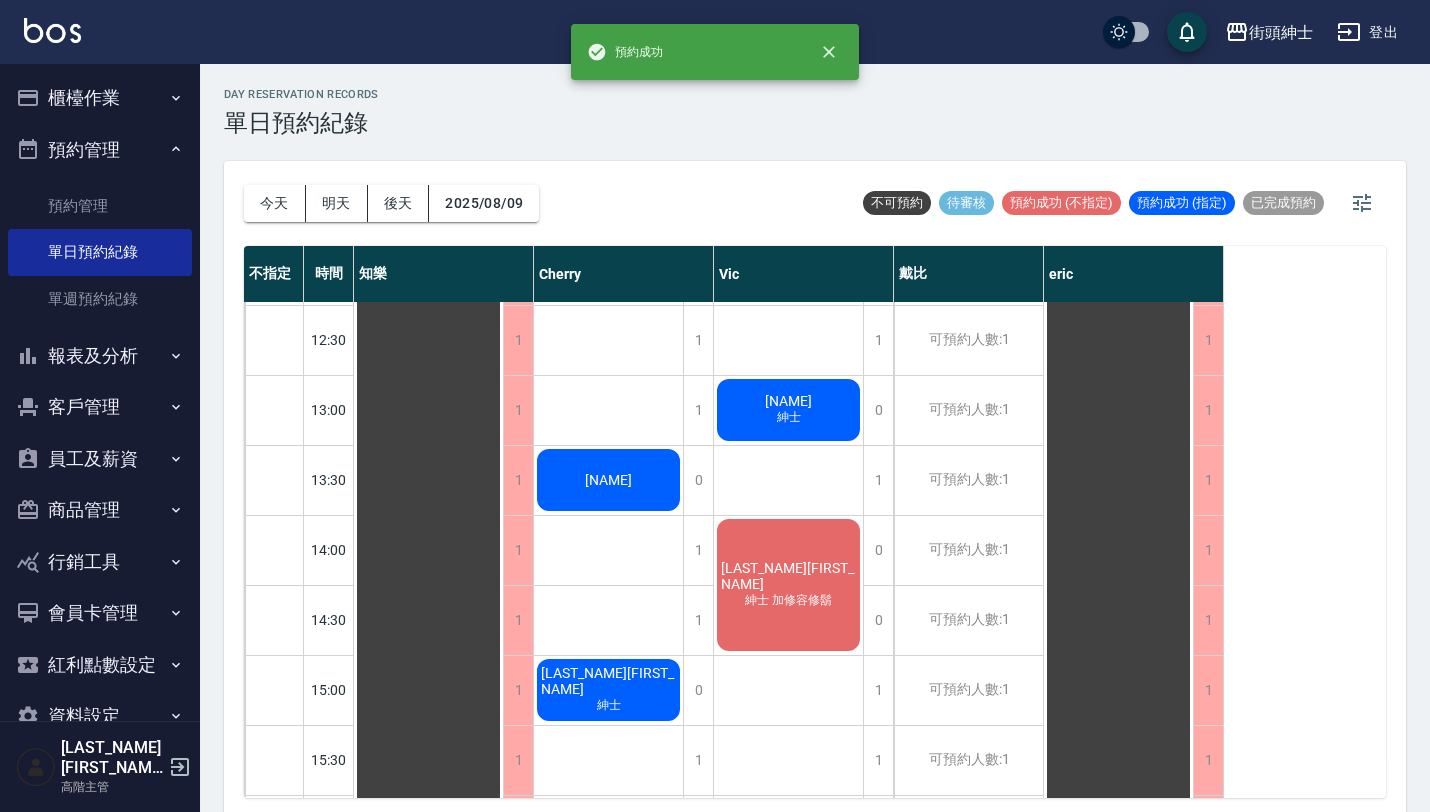 click on "[NAME]" at bounding box center (428, 830) 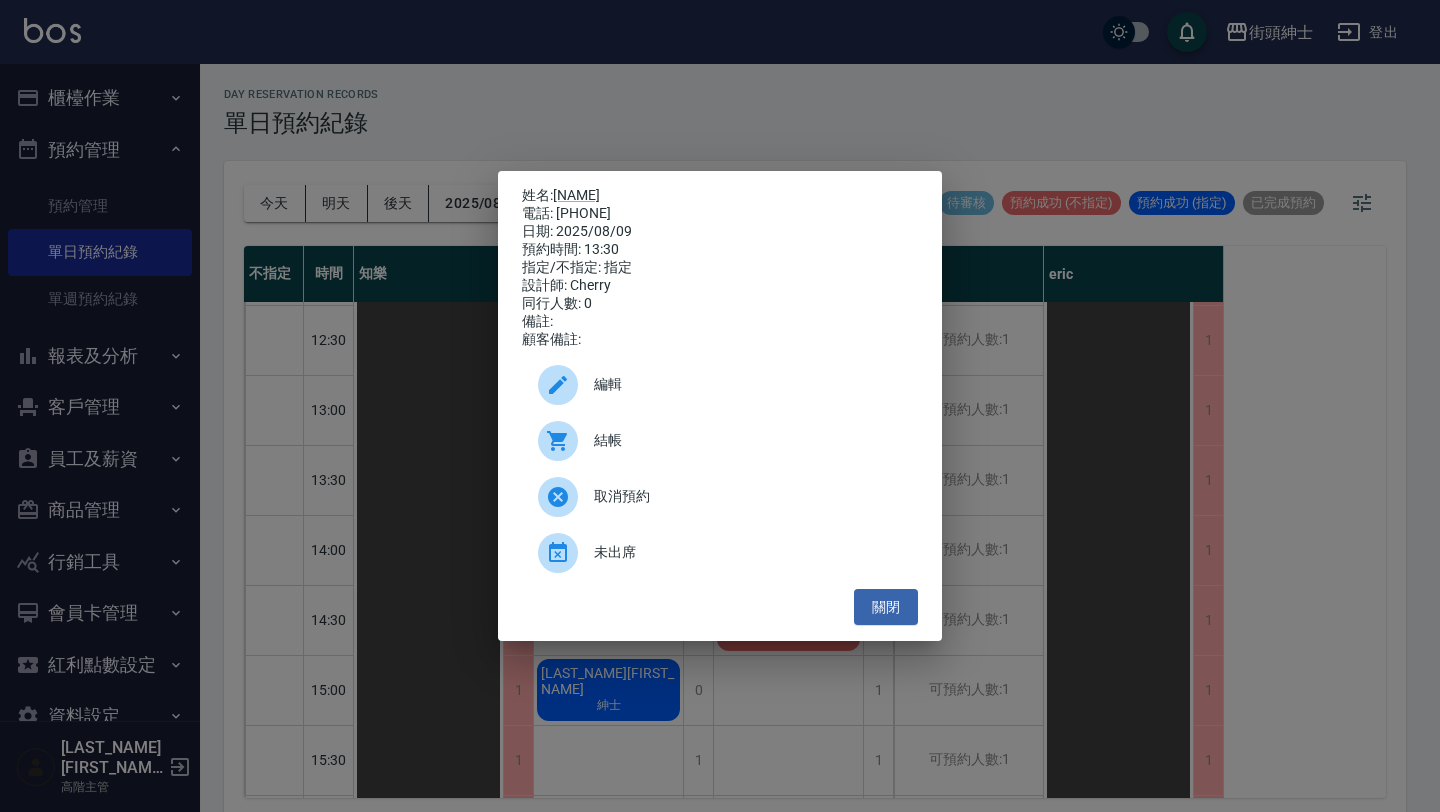 click on "編輯" at bounding box center [748, 384] 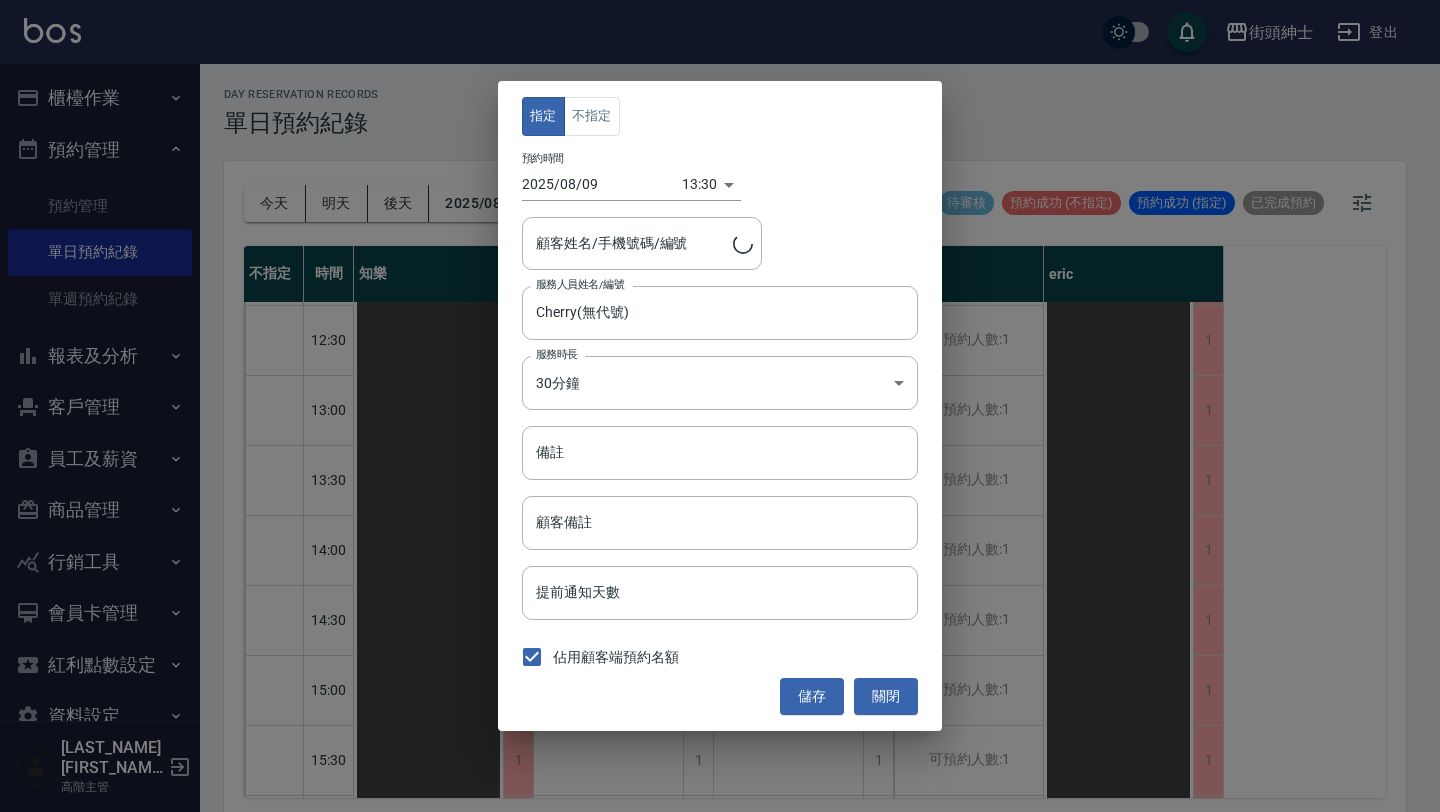 type on "[NAME]/[PHONE]" 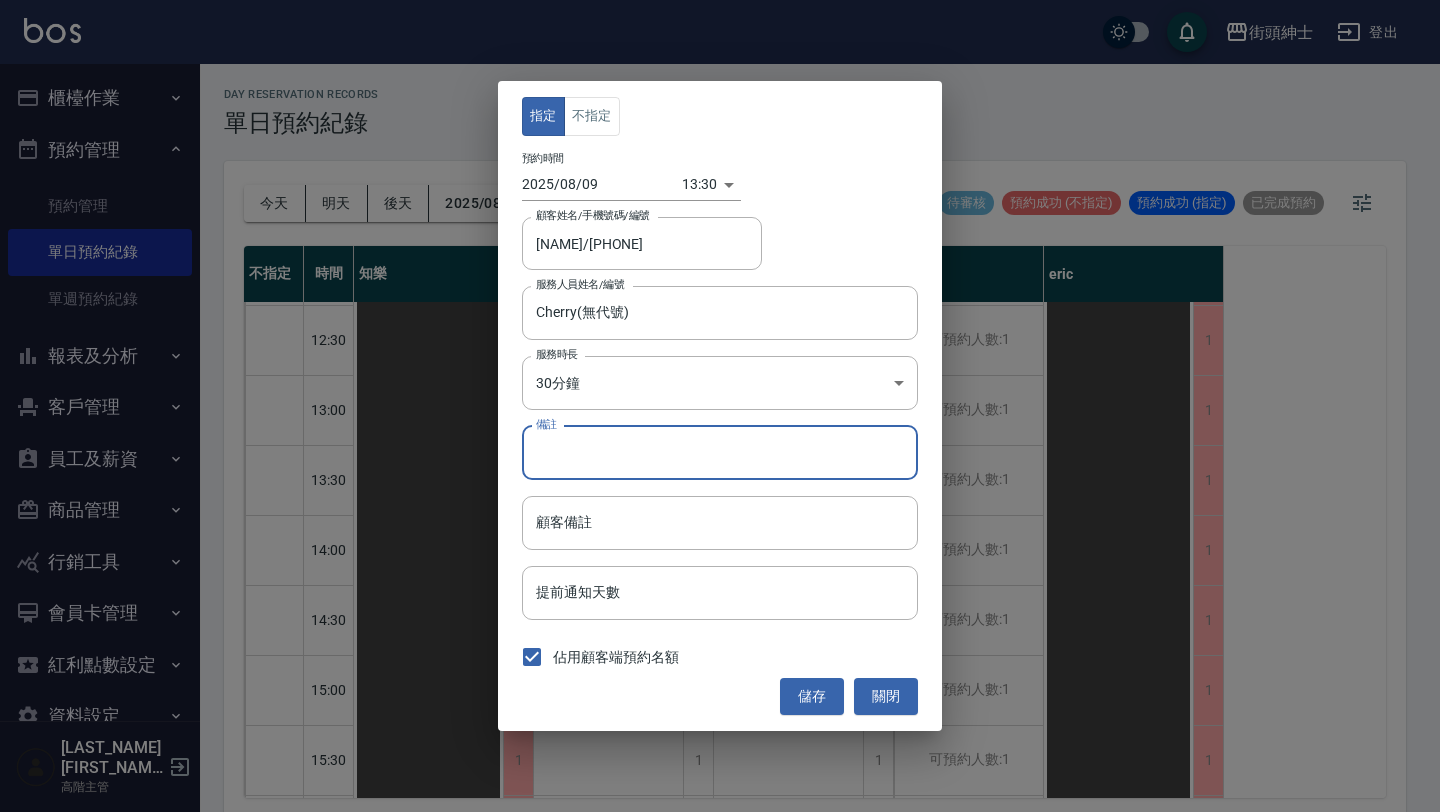 click on "備註" at bounding box center [720, 453] 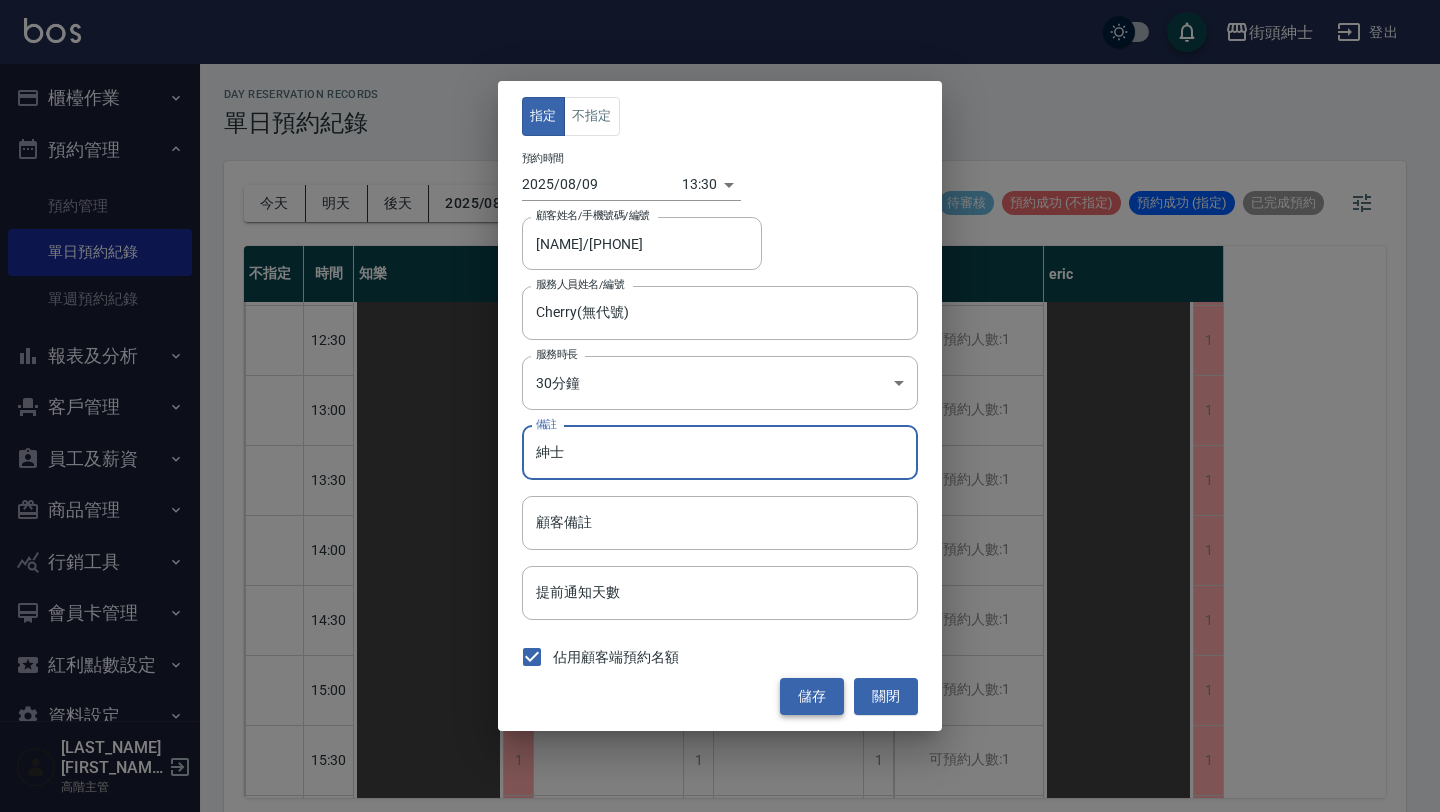 type on "紳士" 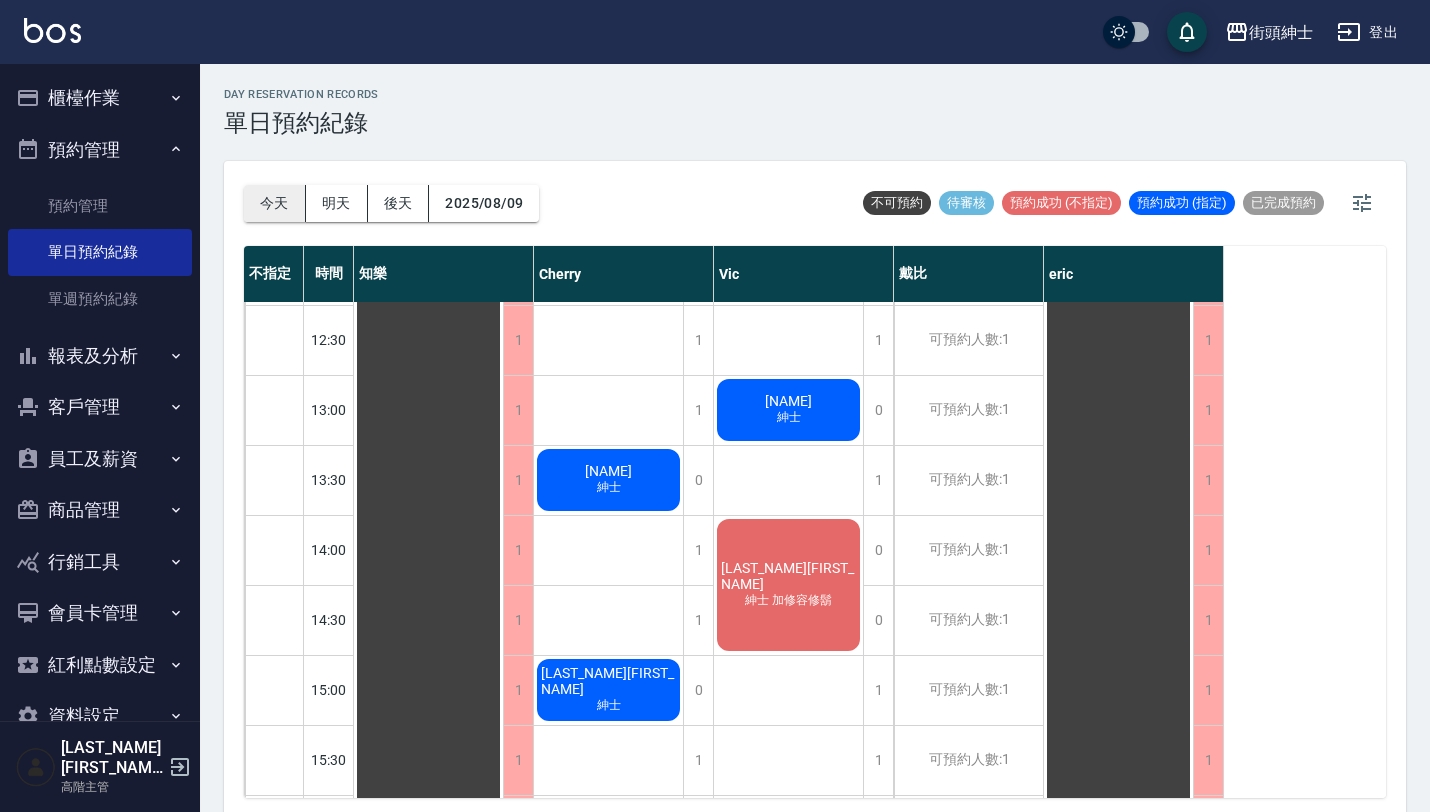 click on "今天" at bounding box center [275, 203] 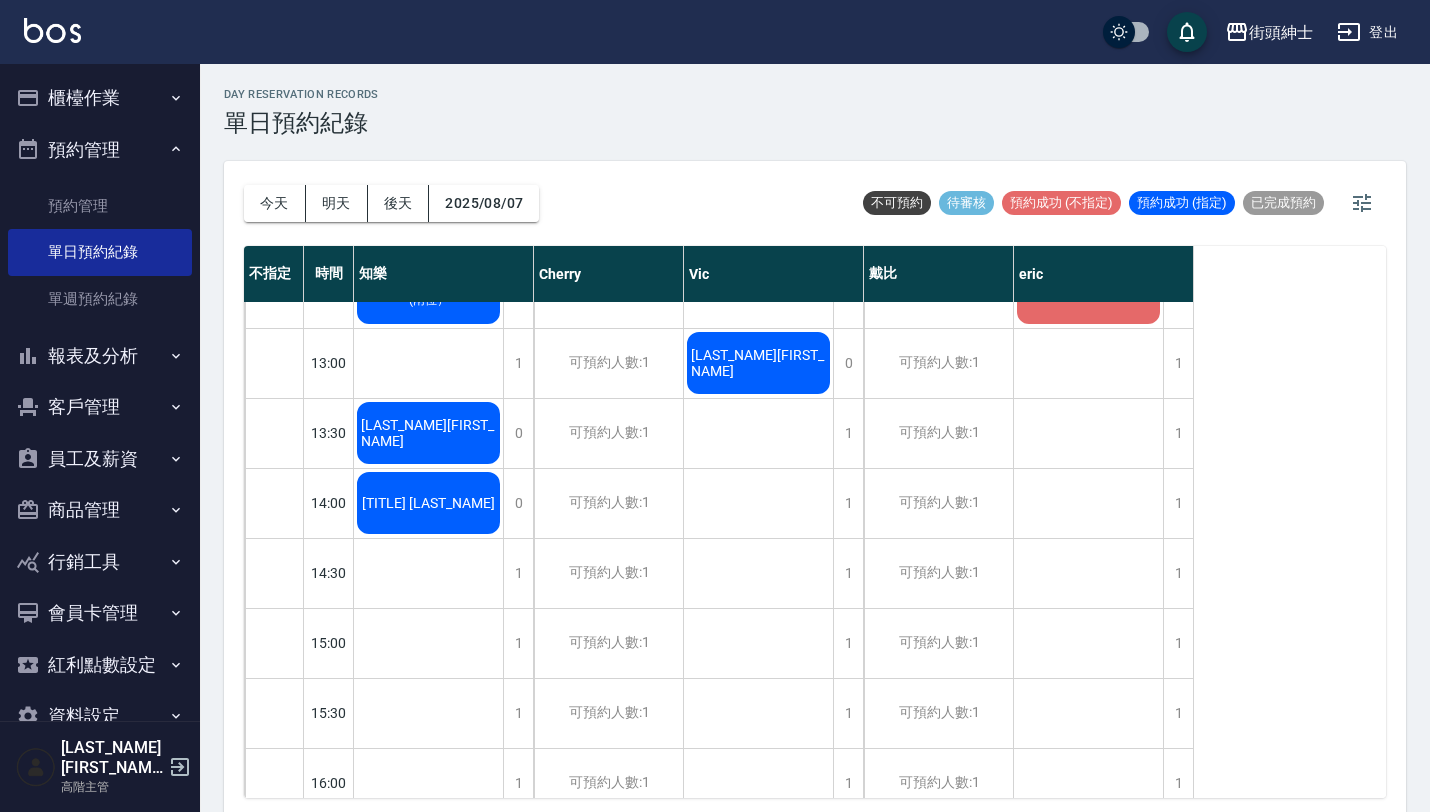 scroll, scrollTop: 326, scrollLeft: 0, axis: vertical 